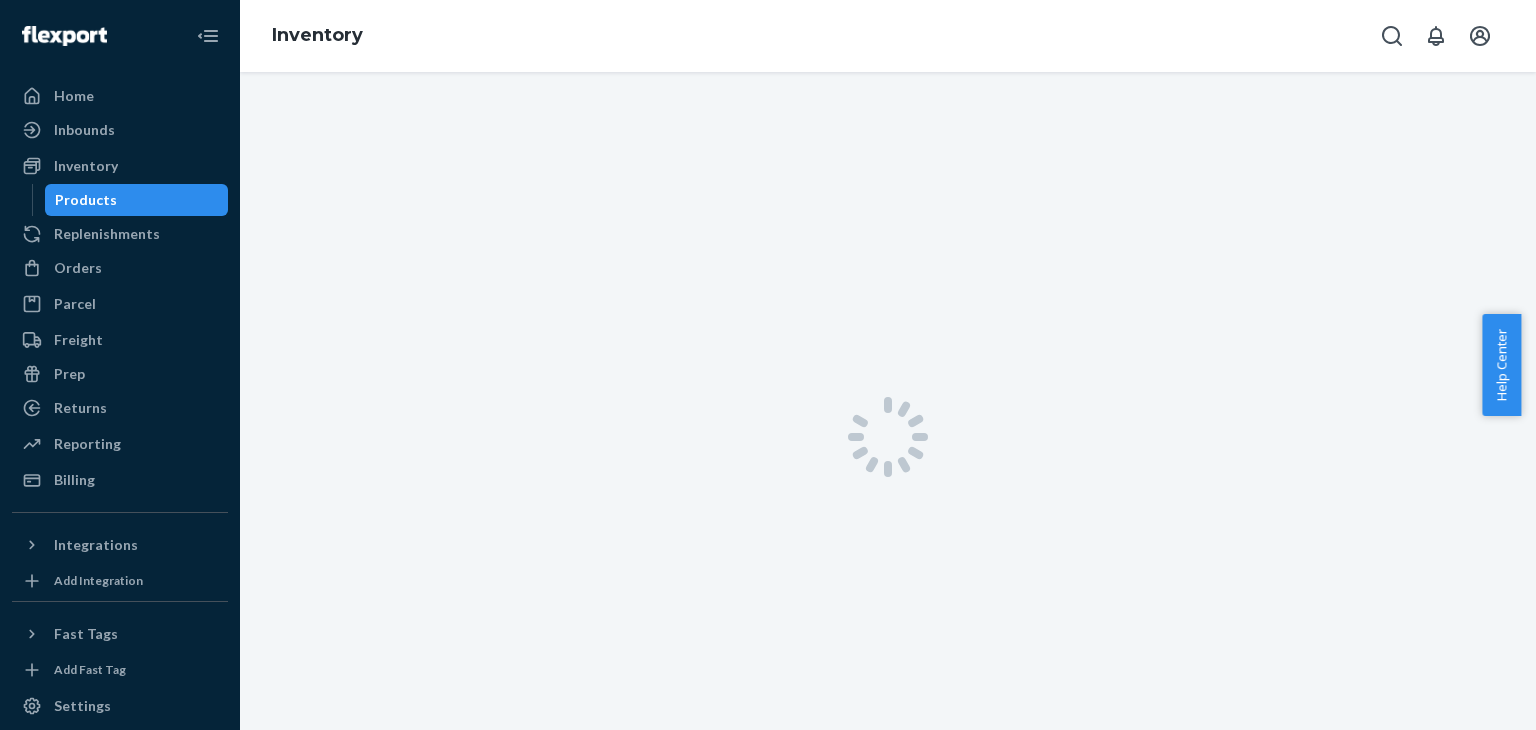 scroll, scrollTop: 0, scrollLeft: 0, axis: both 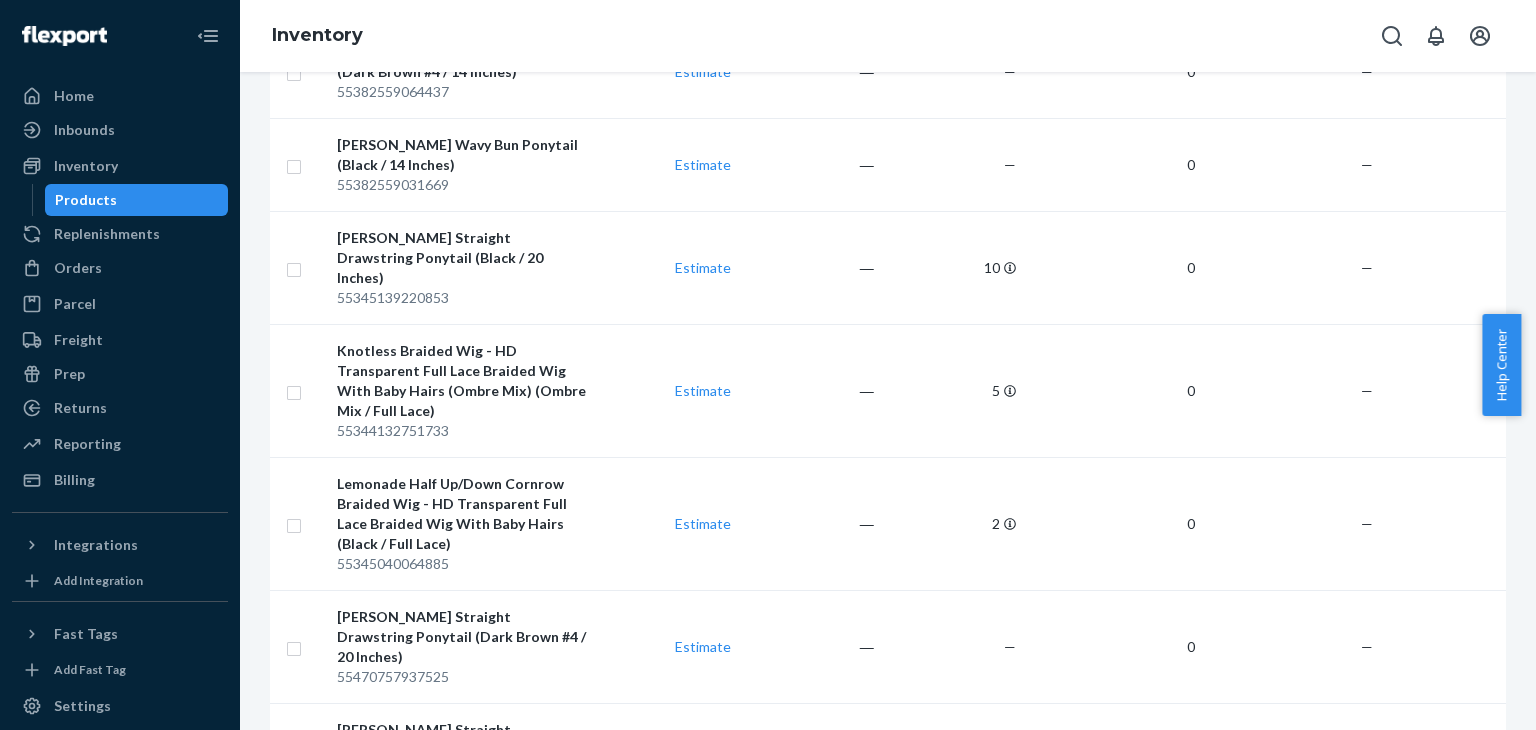 click 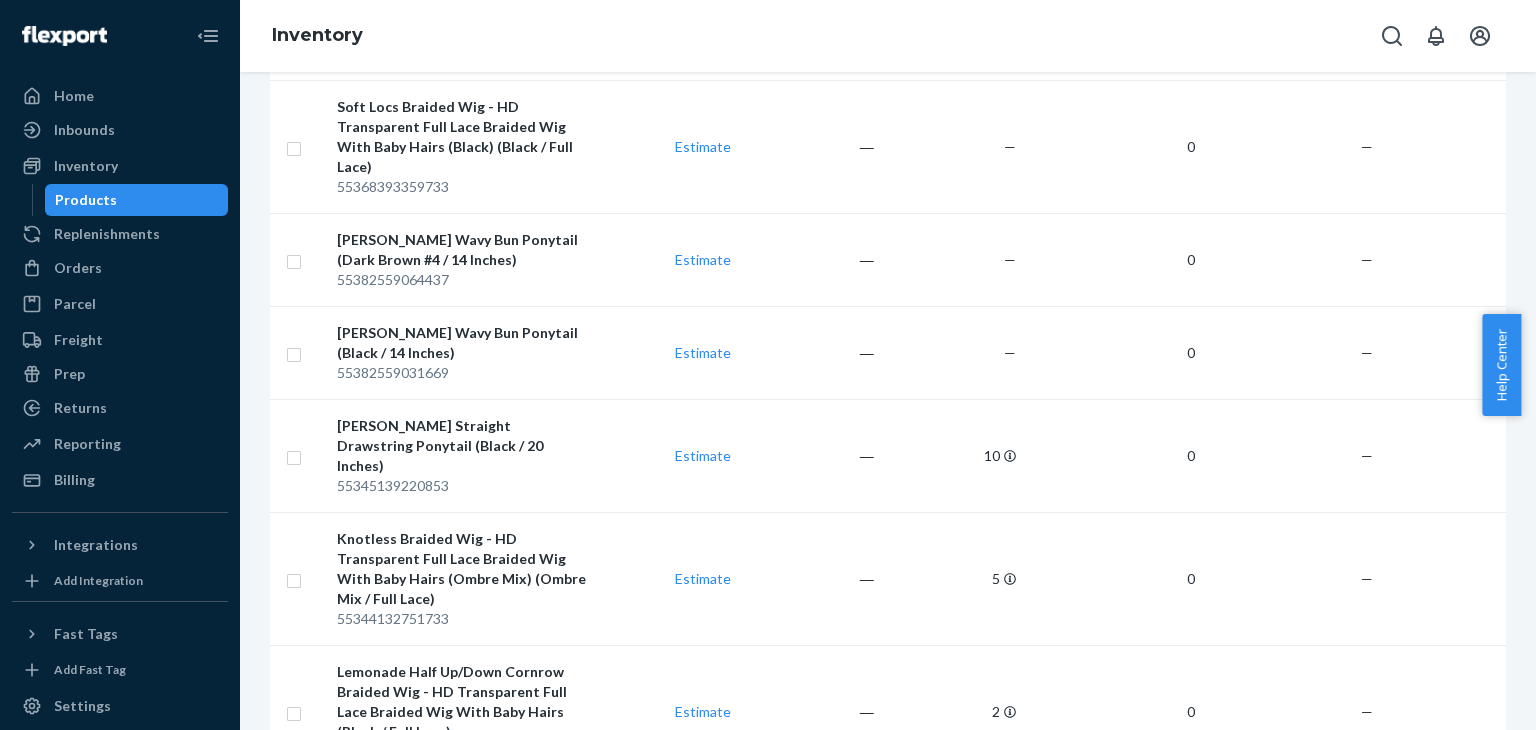 scroll, scrollTop: 1622, scrollLeft: 0, axis: vertical 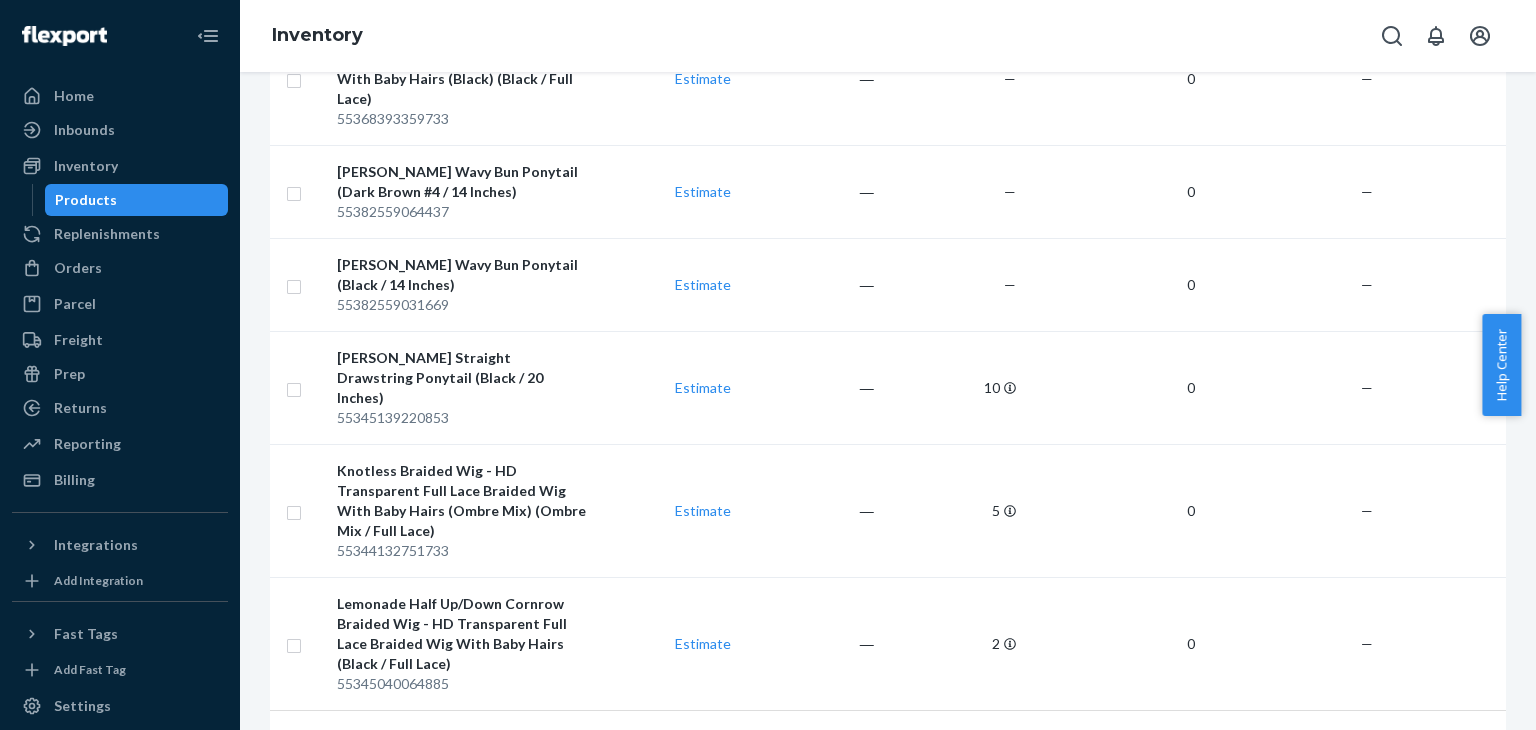 click on "1" at bounding box center [919, 754] 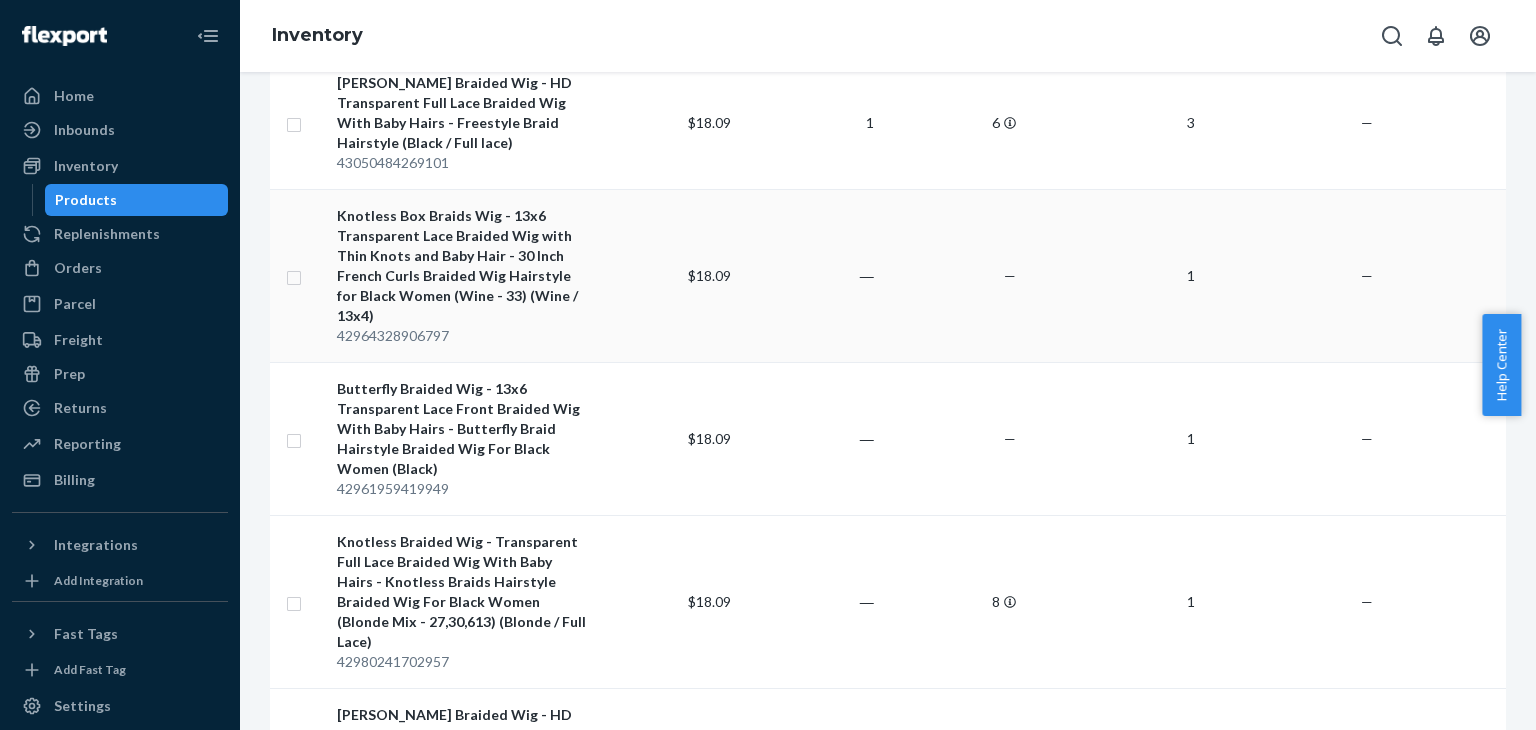 scroll, scrollTop: 288, scrollLeft: 0, axis: vertical 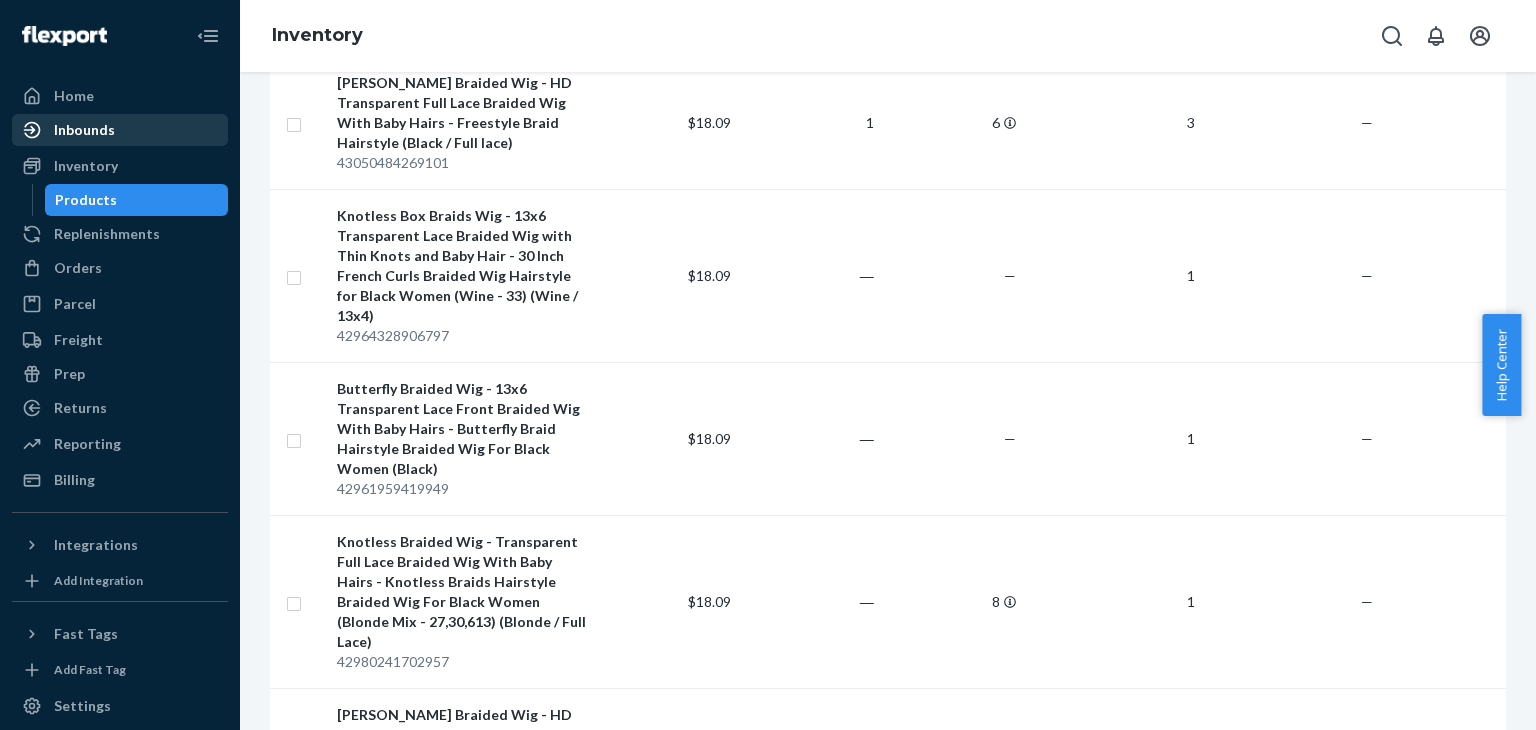 click on "Inbounds" at bounding box center [84, 130] 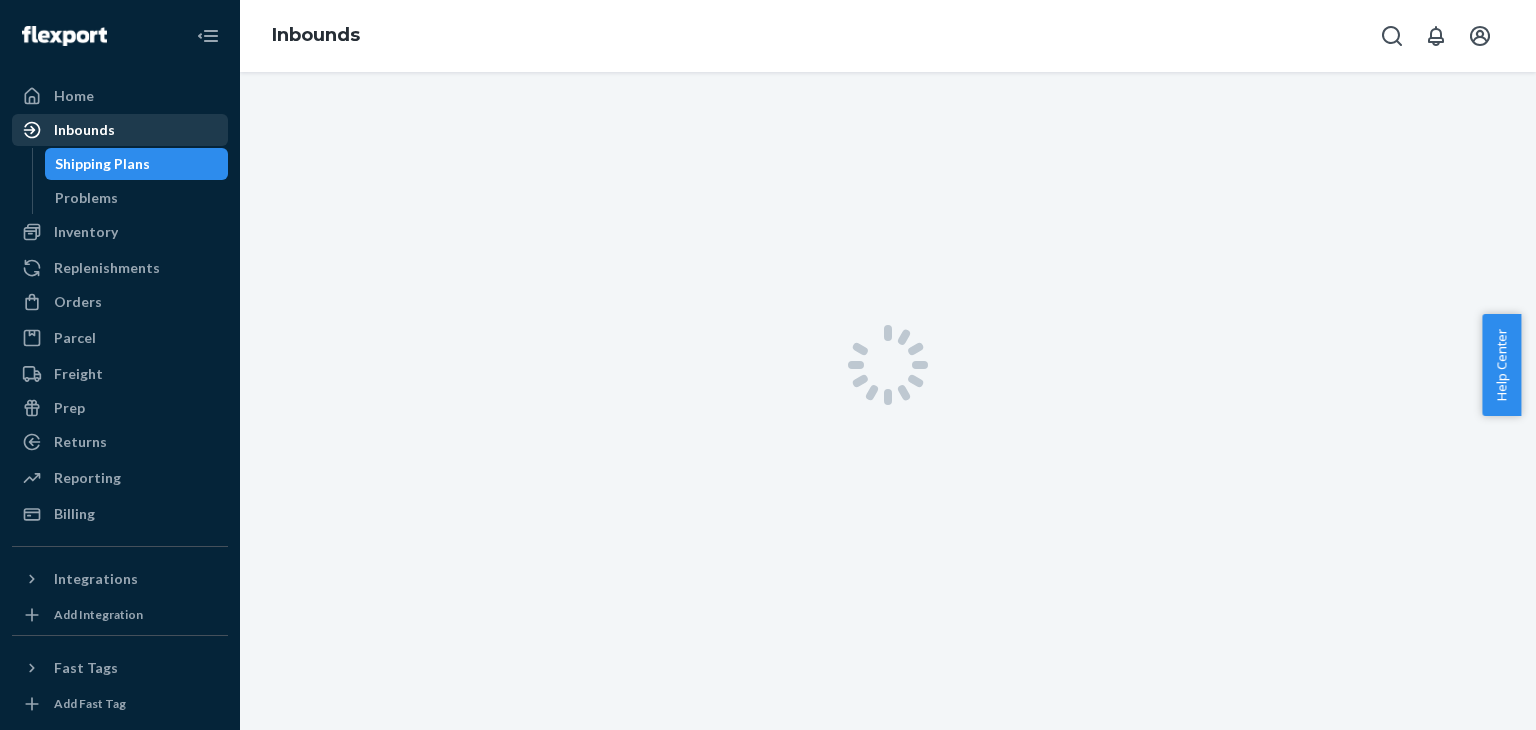scroll, scrollTop: 0, scrollLeft: 0, axis: both 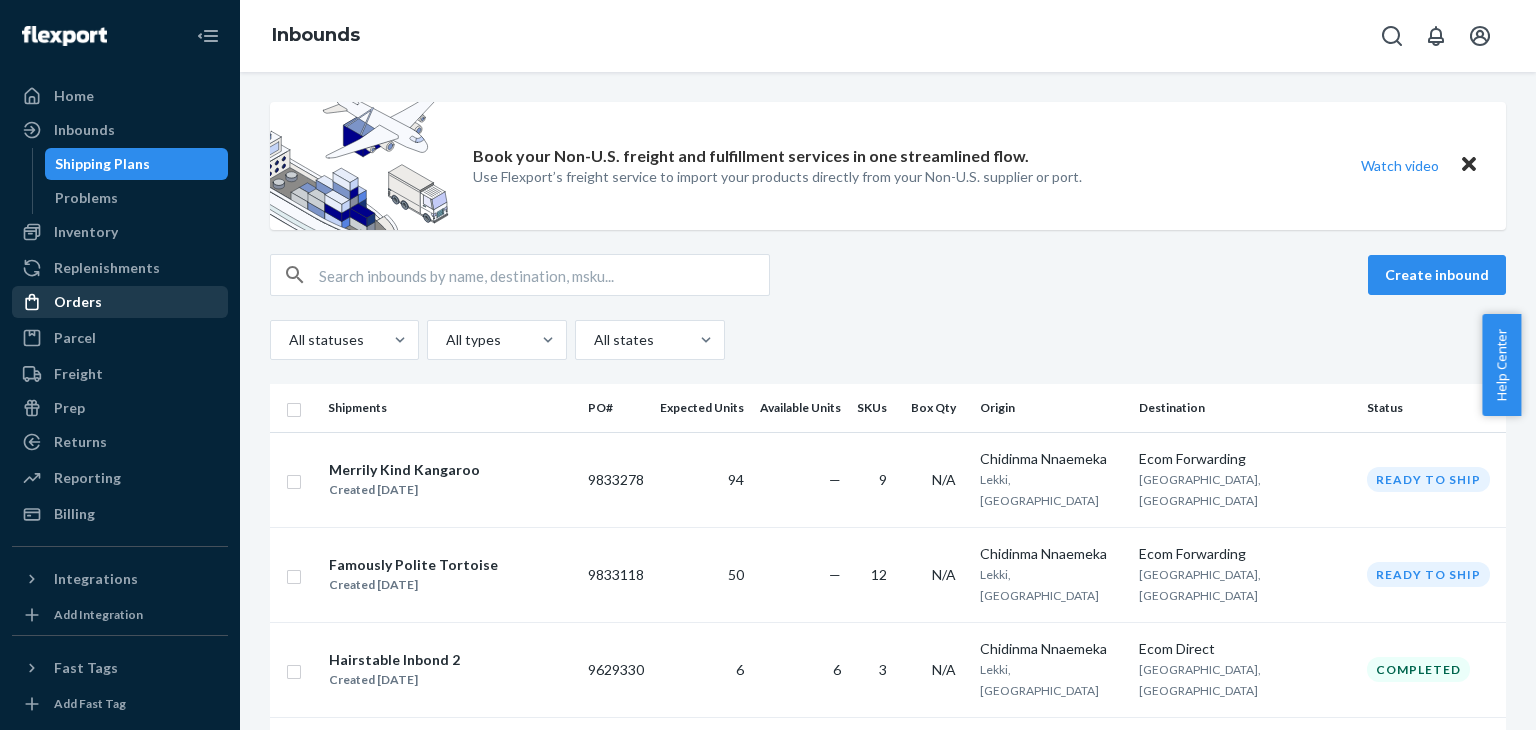 click on "Orders" at bounding box center [120, 302] 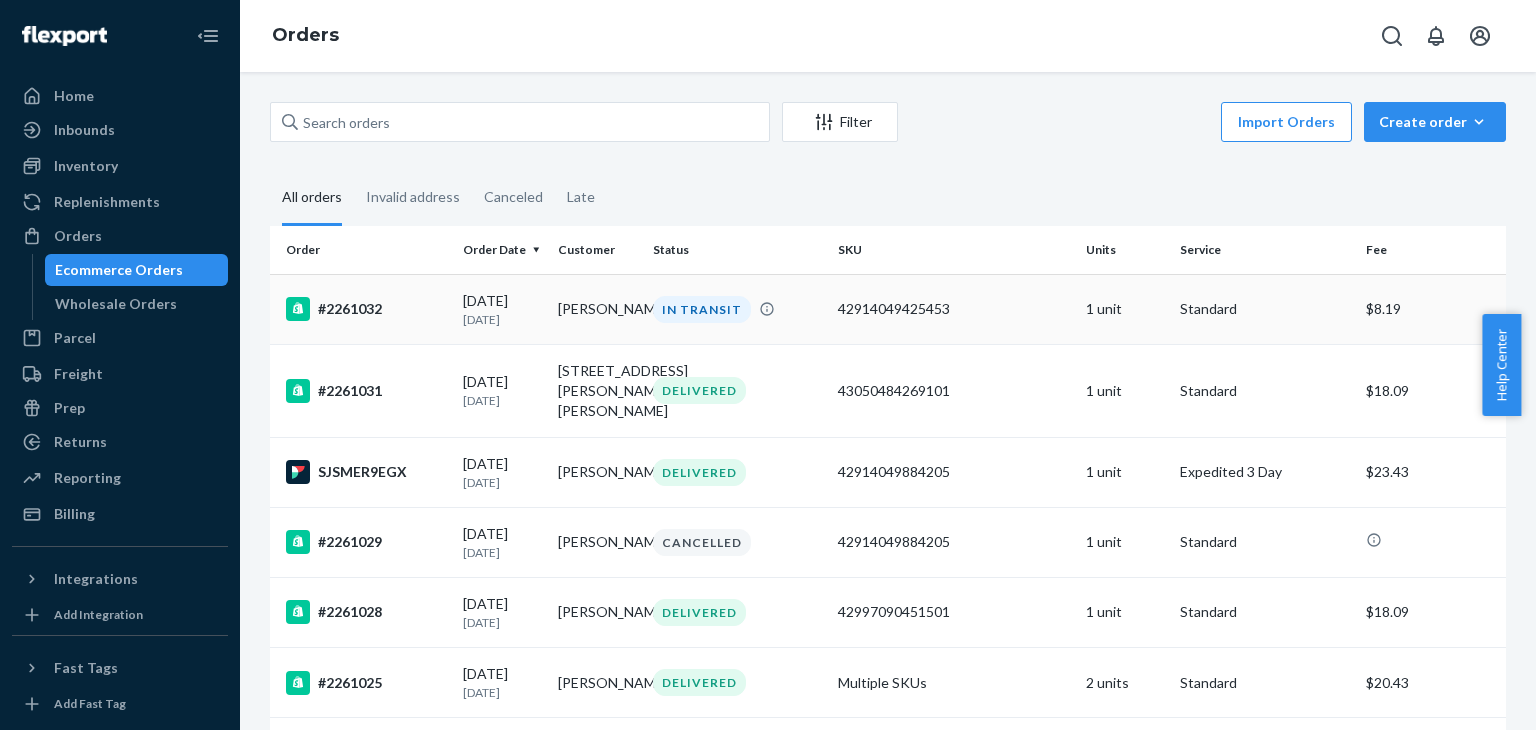 click on "Demetra Wicks" at bounding box center [597, 309] 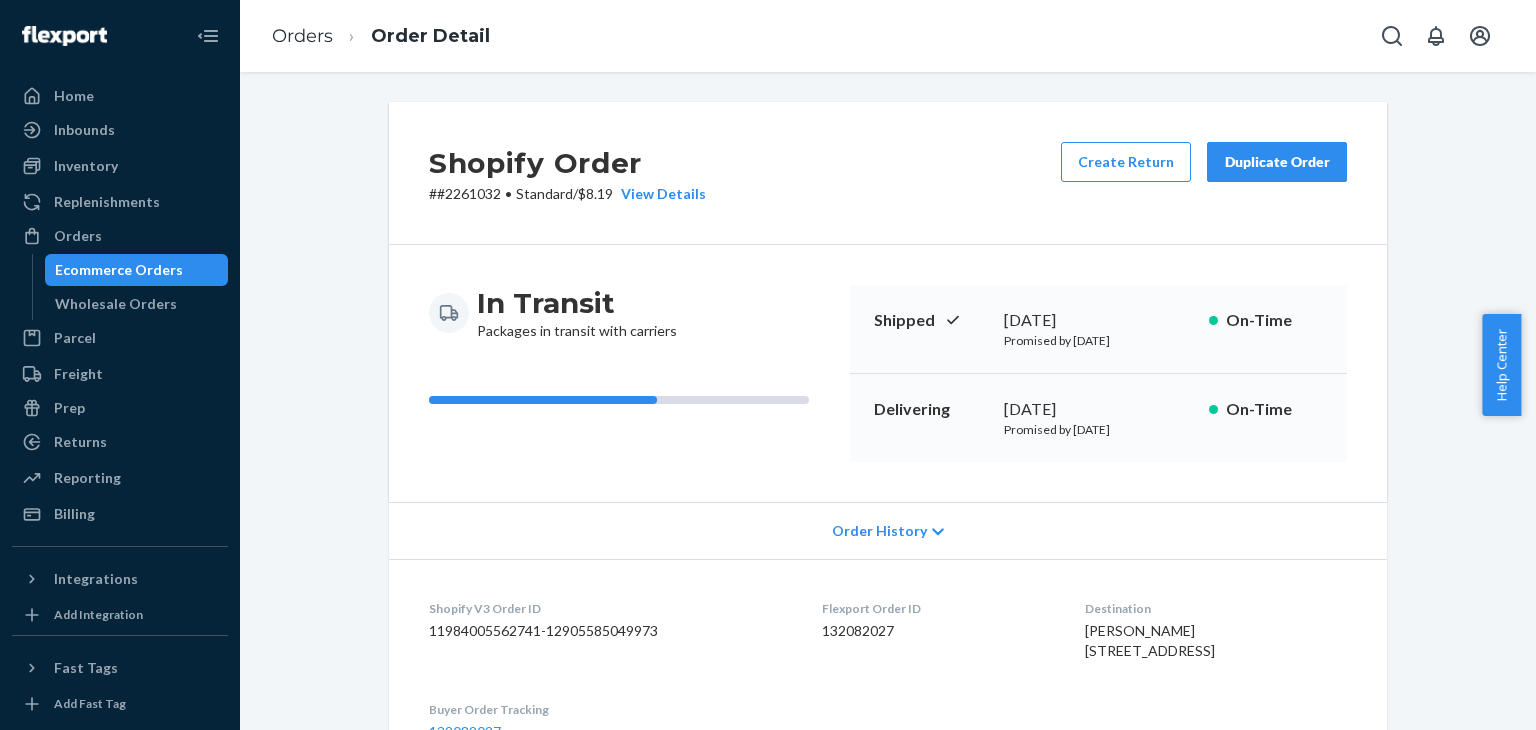 click on "Order History" at bounding box center [879, 531] 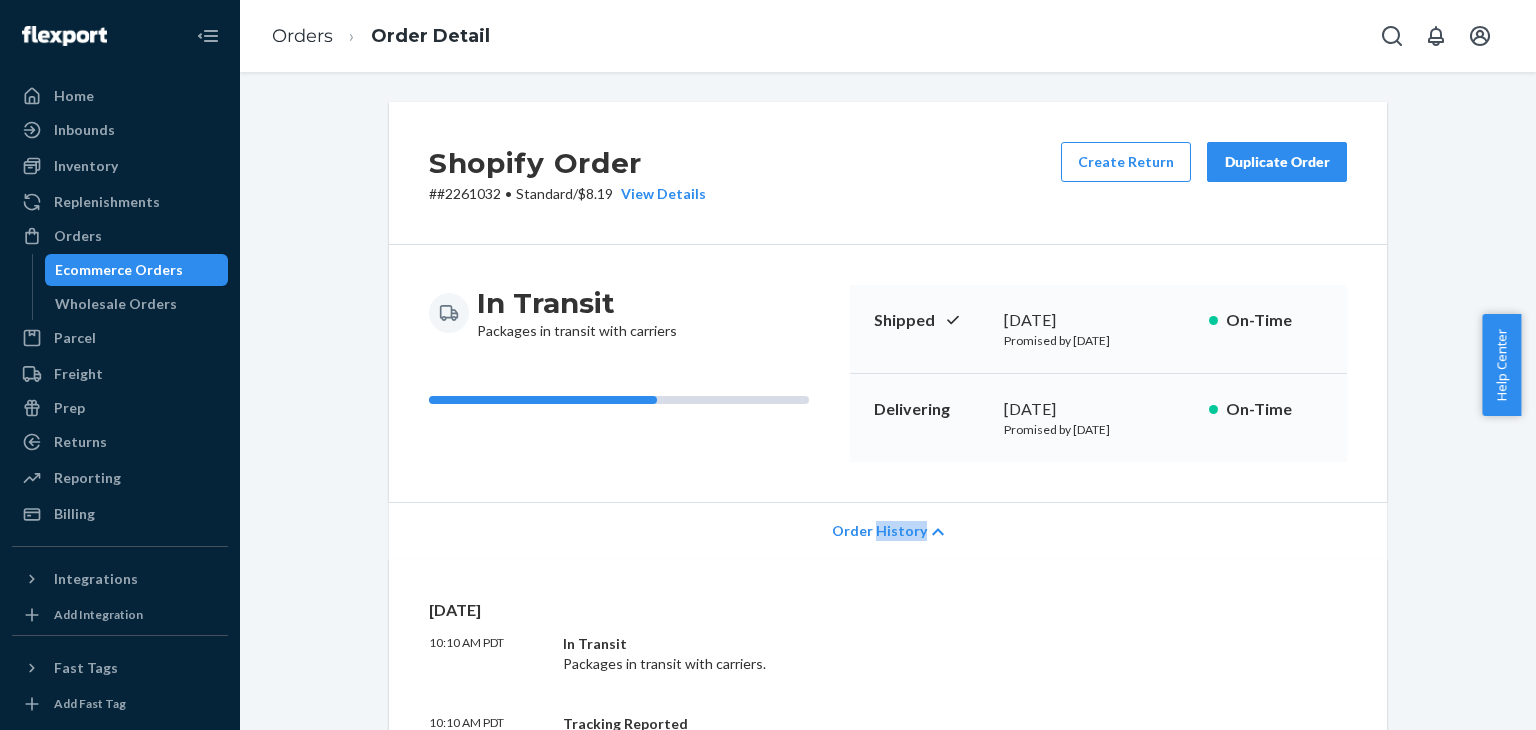 click on "Order History" at bounding box center [879, 531] 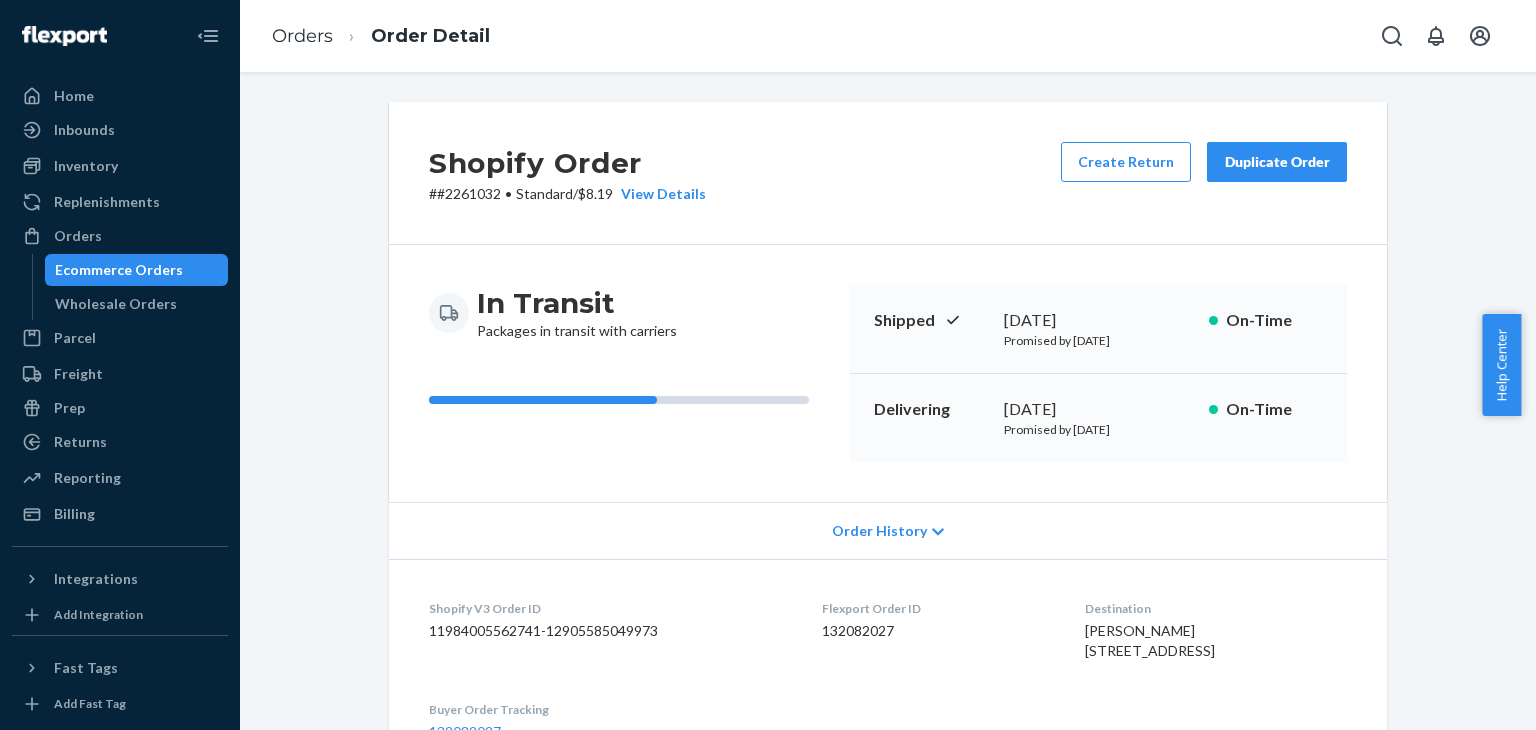 click on "Order History" at bounding box center [888, 530] 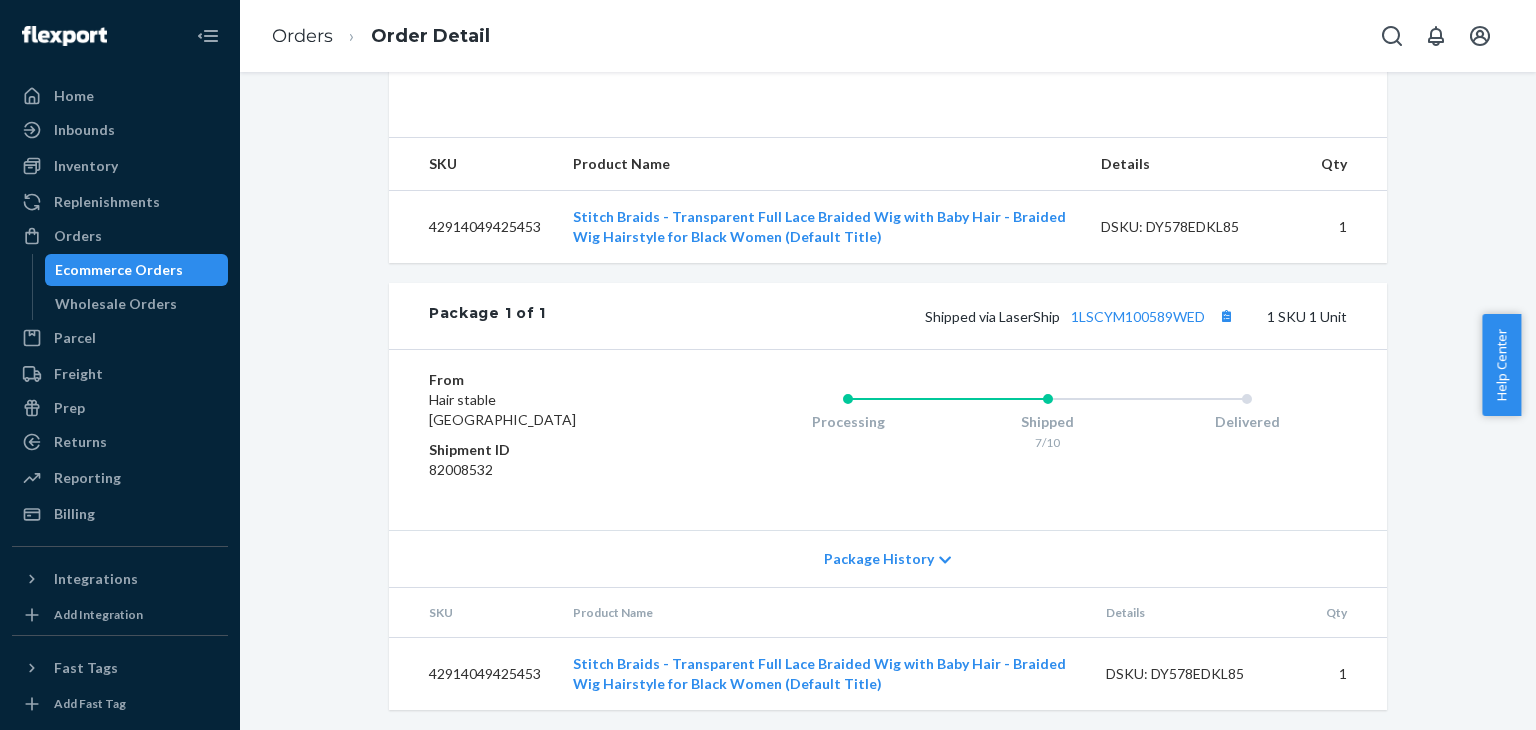 scroll, scrollTop: 1458, scrollLeft: 0, axis: vertical 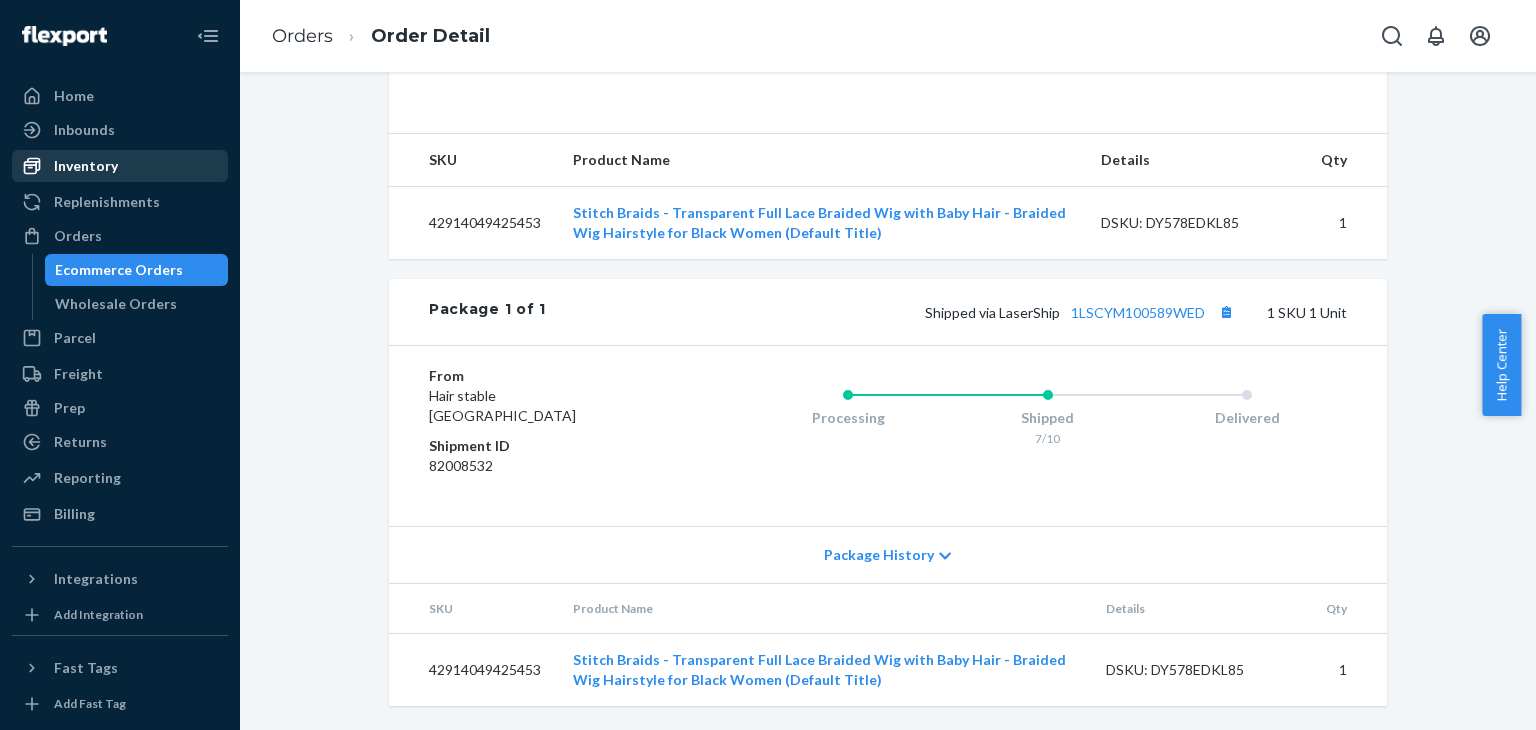 click on "Inventory" at bounding box center [120, 166] 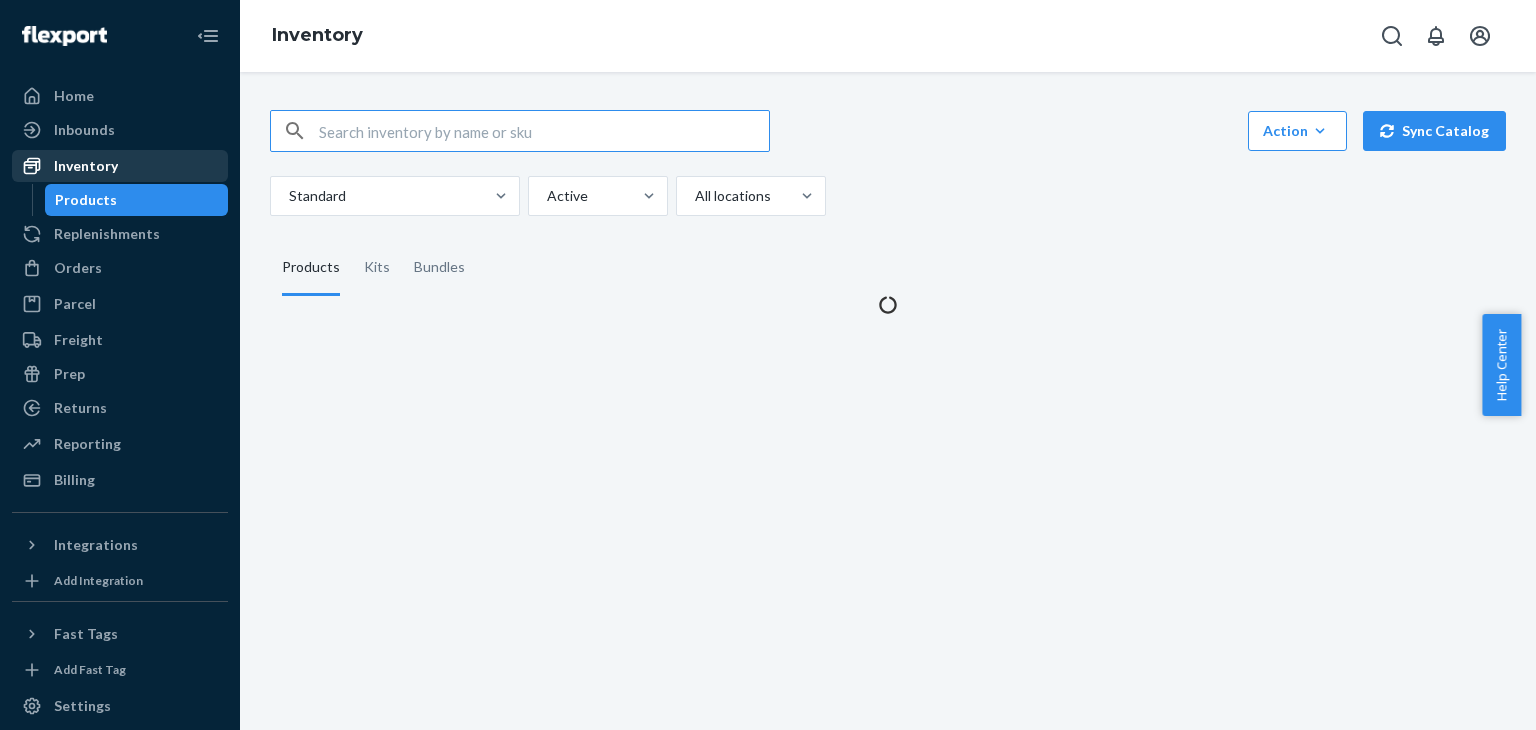 scroll, scrollTop: 0, scrollLeft: 0, axis: both 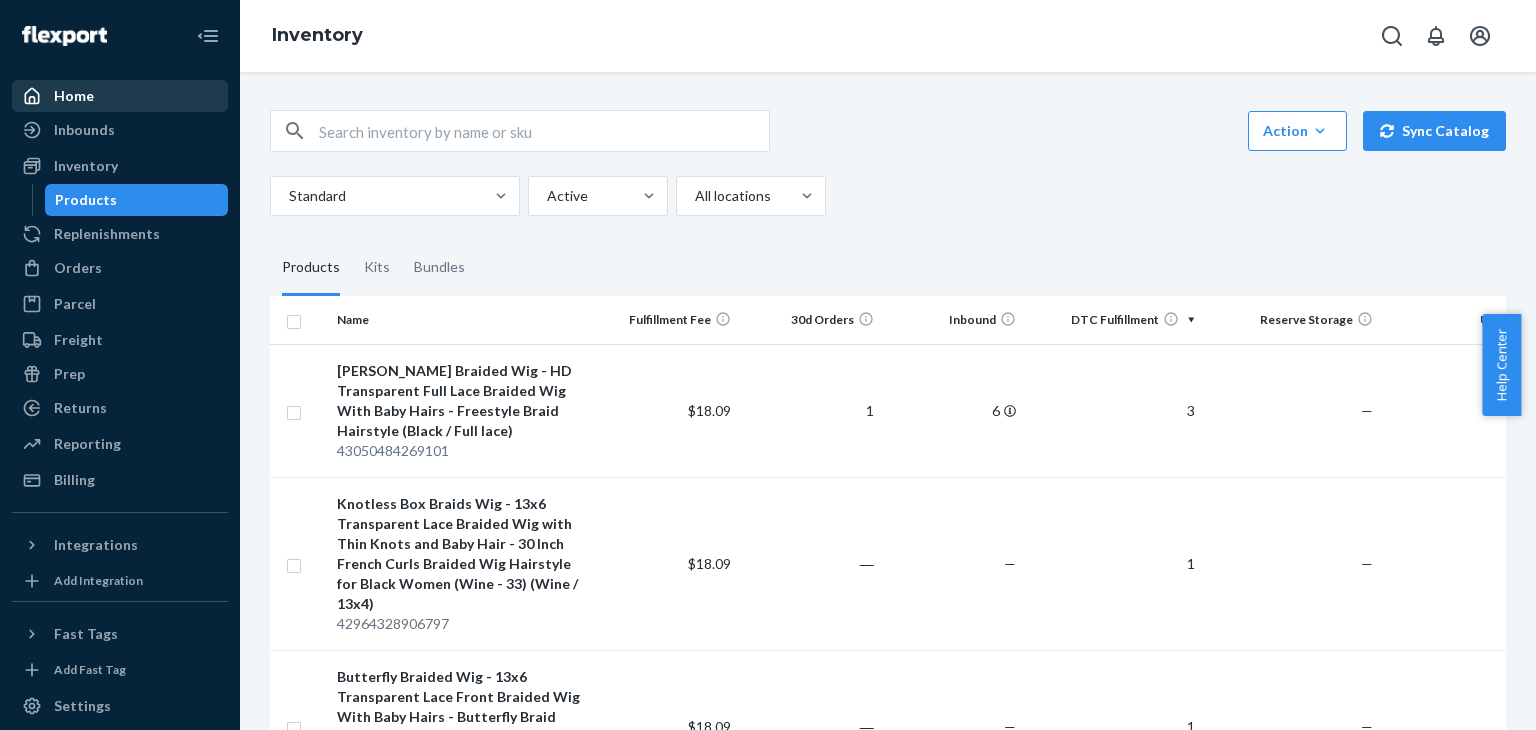 click on "Home" at bounding box center [120, 96] 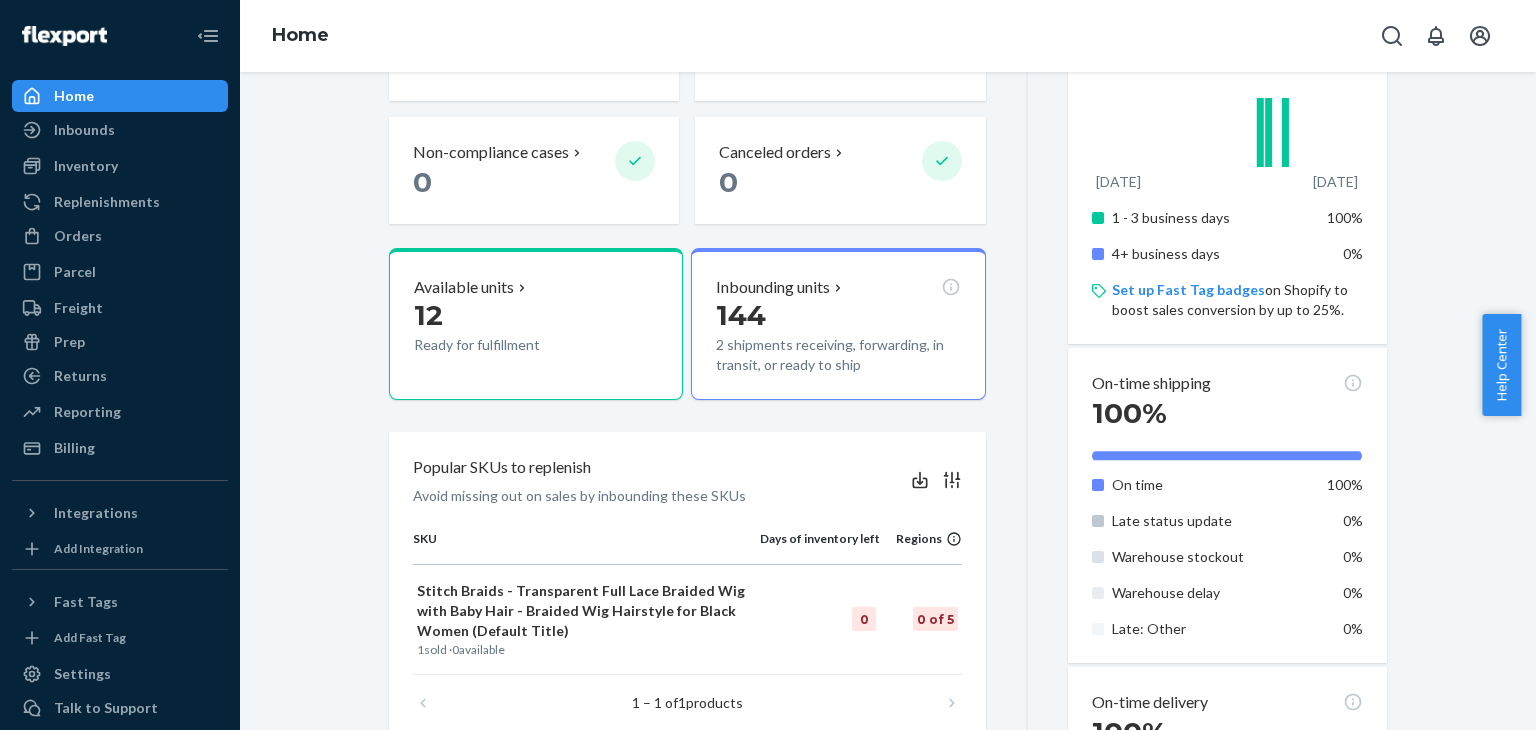 scroll, scrollTop: 472, scrollLeft: 0, axis: vertical 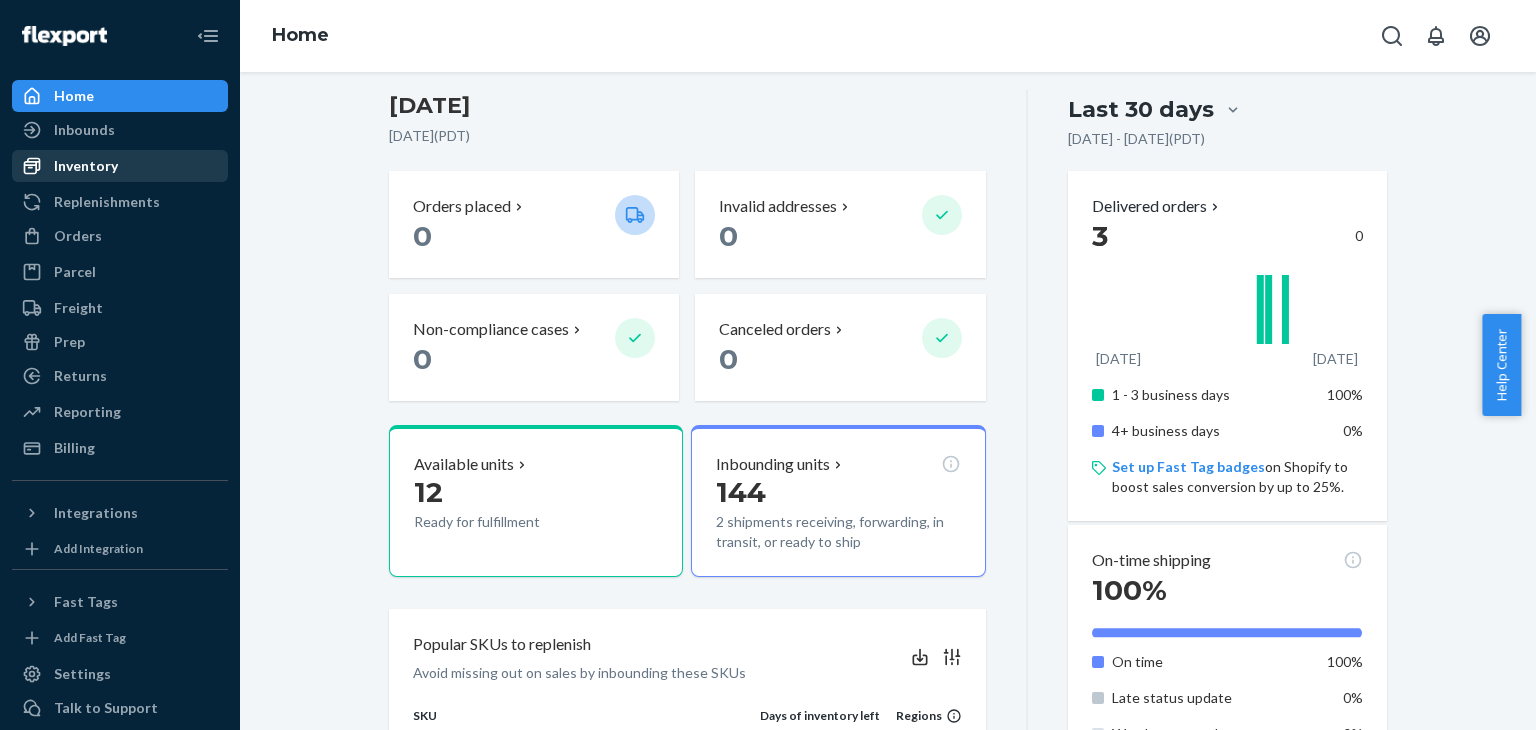 click on "Inventory" at bounding box center [120, 166] 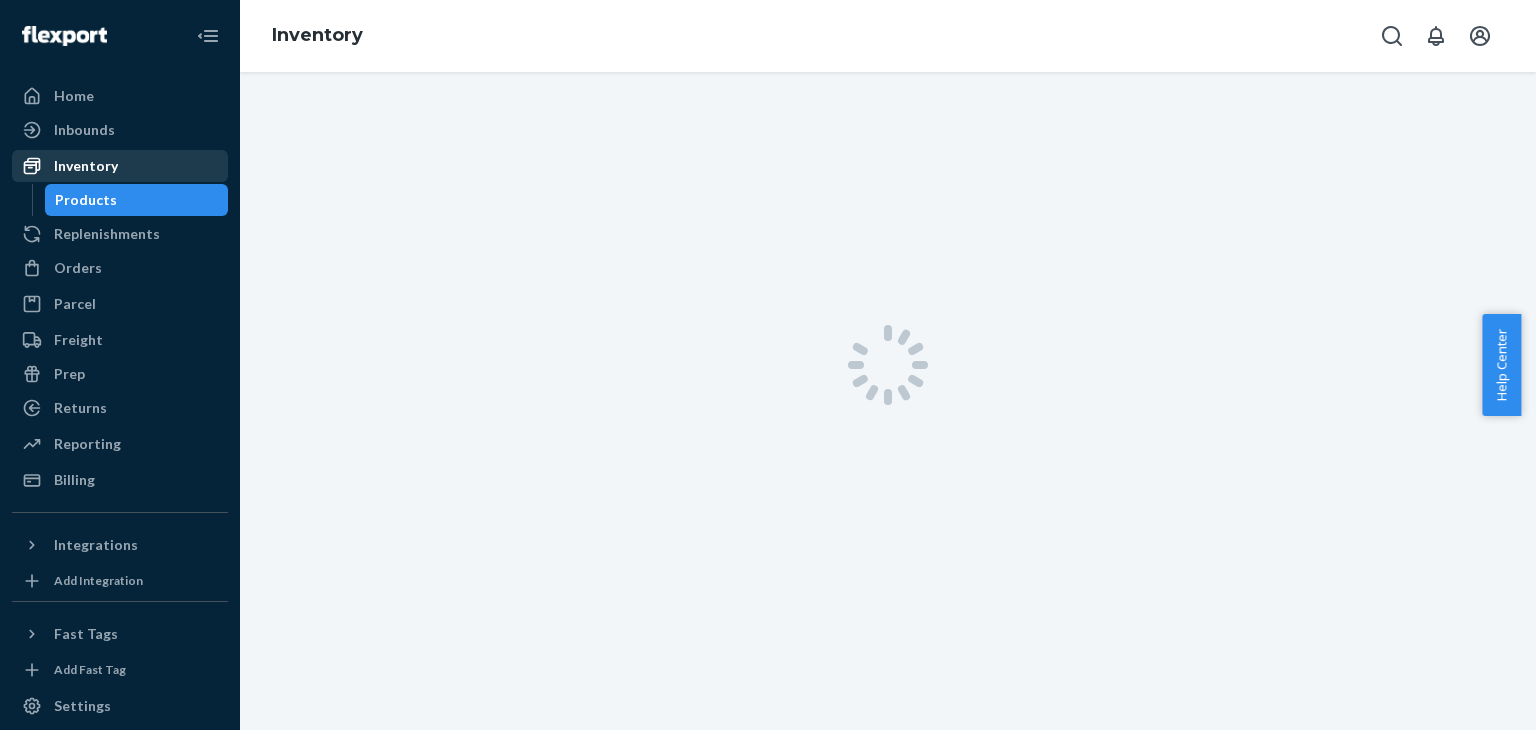 scroll, scrollTop: 0, scrollLeft: 0, axis: both 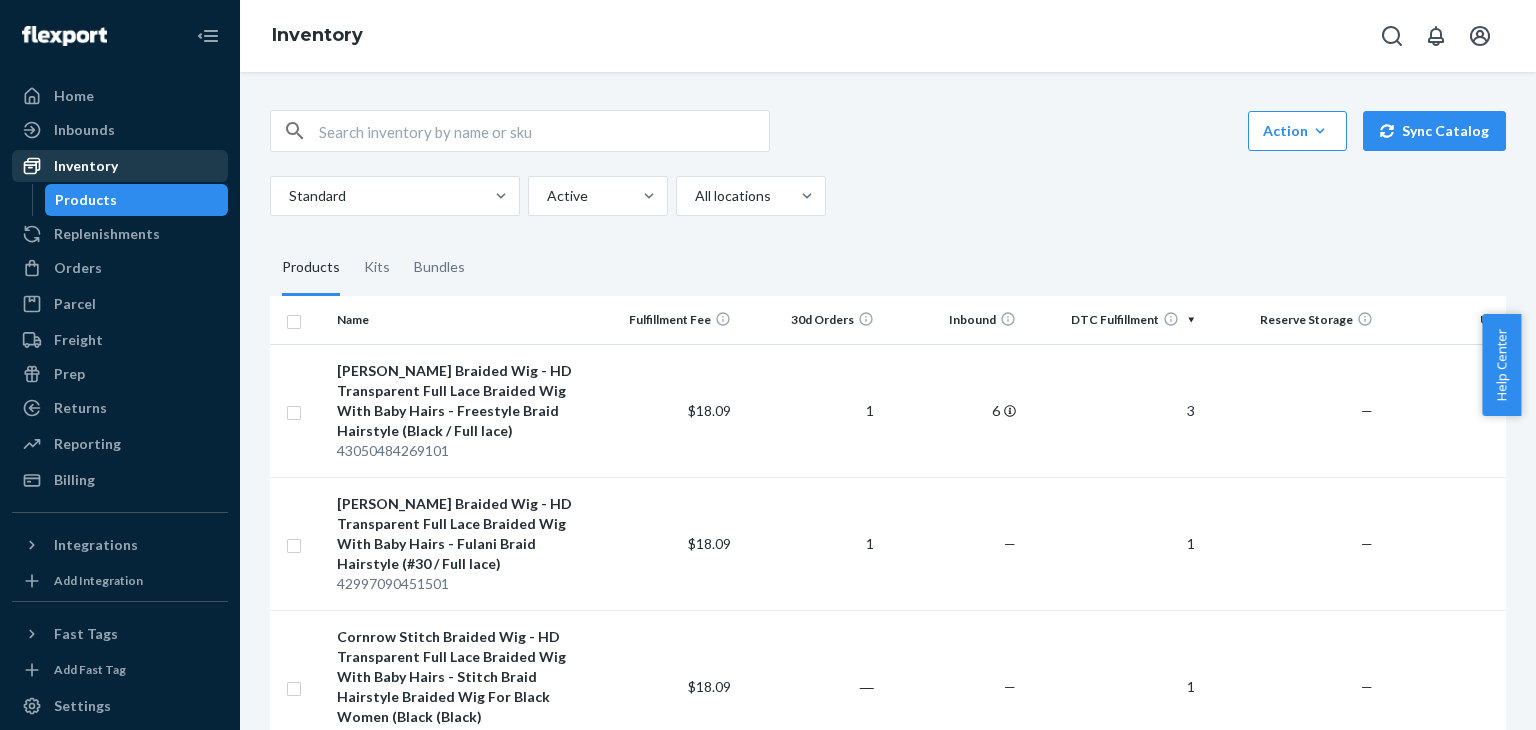 click on "Inventory" at bounding box center (86, 166) 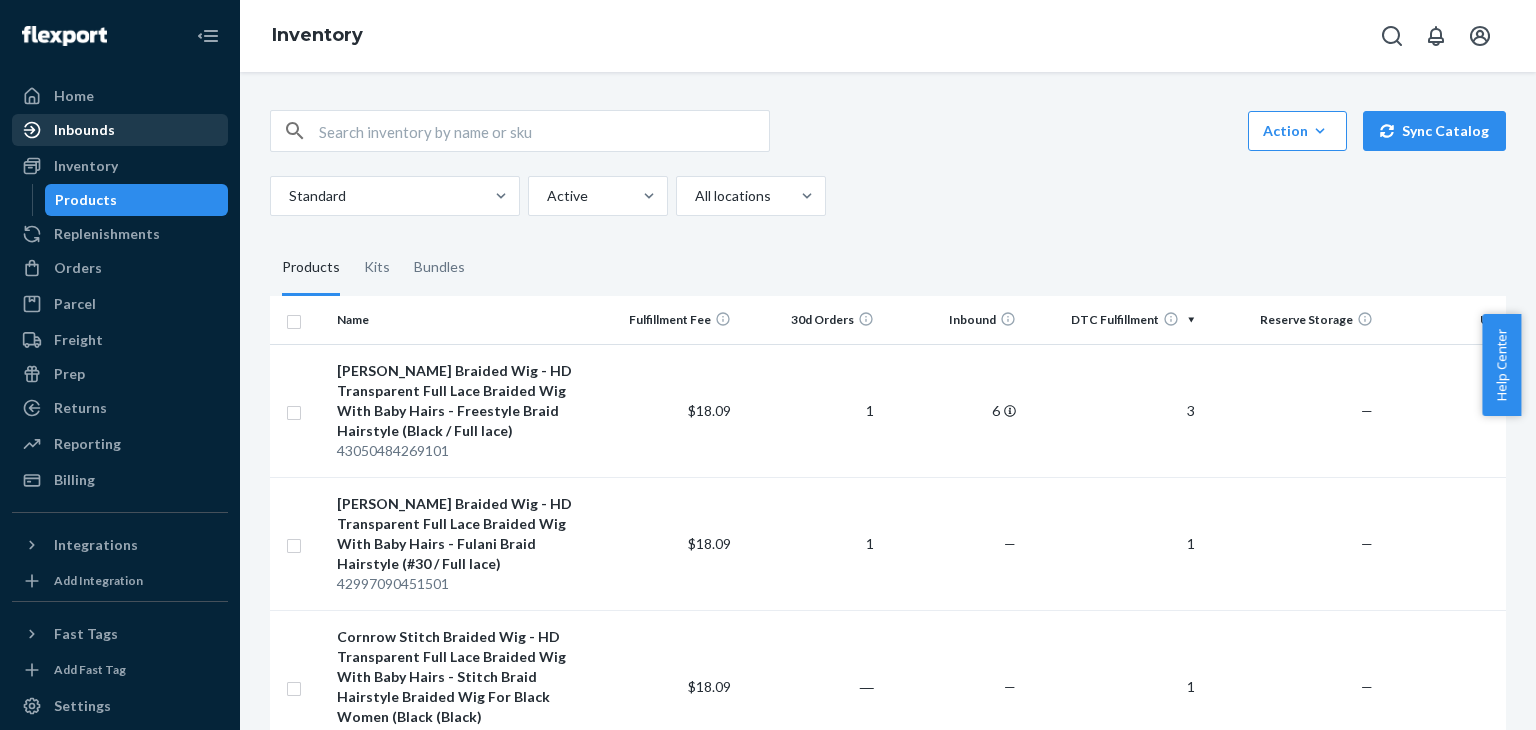 click on "Inbounds" at bounding box center (120, 130) 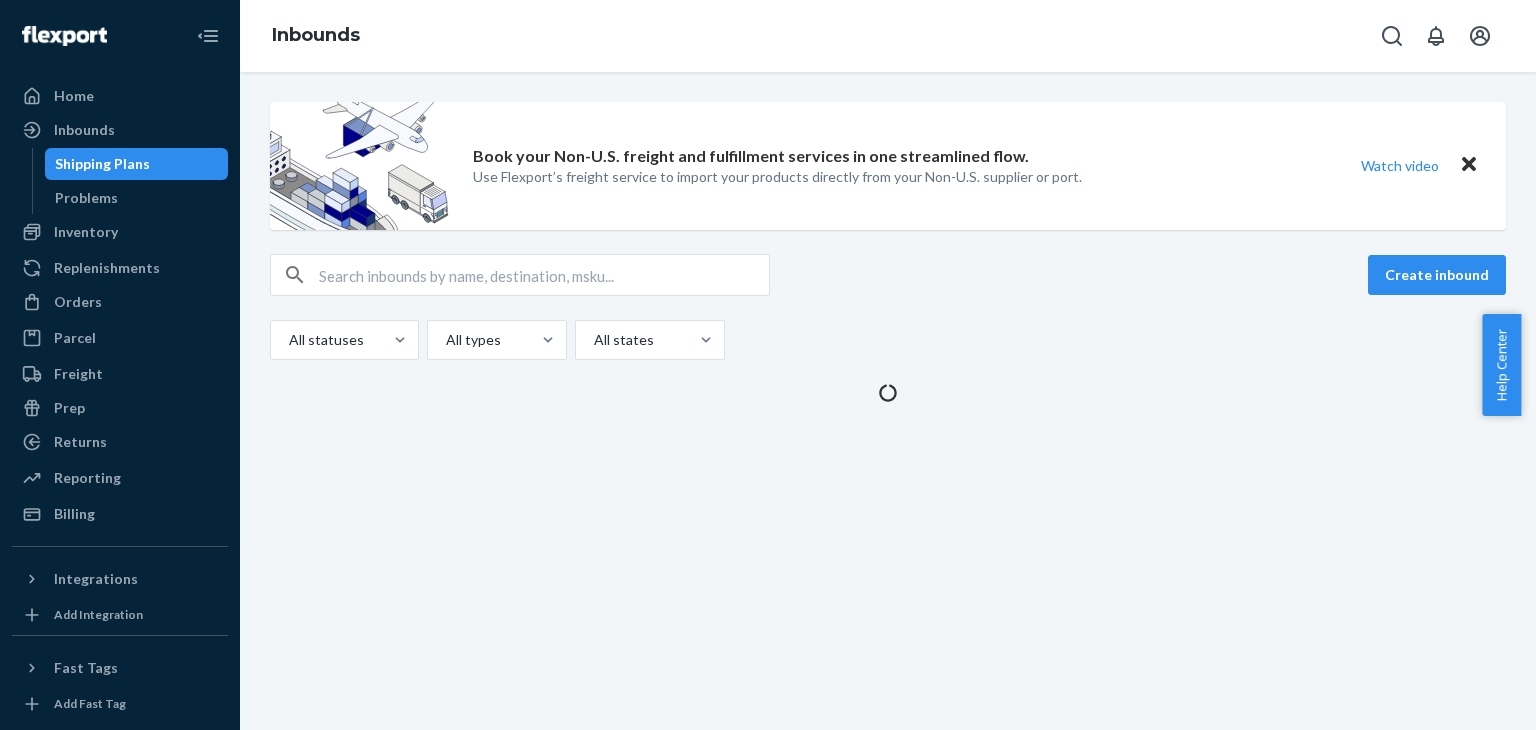 click on "Book your Non-U.S. freight and fulfillment services in one streamlined flow. Use Flexport’s freight service to import your products directly from your Non-U.S. supplier or port. Watch video Create inbound All statuses All types All states" at bounding box center [888, 401] 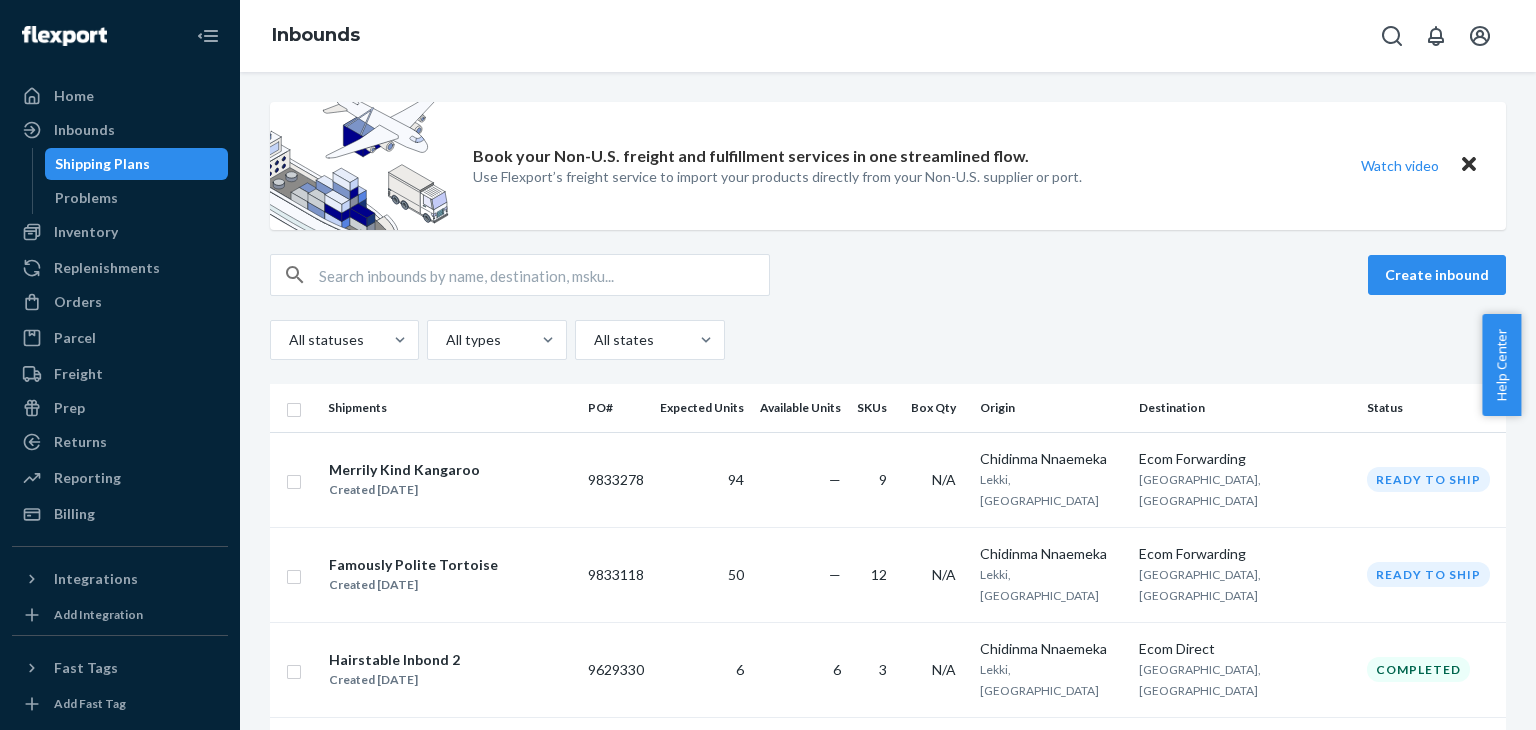 click on "Chidinma Nnaemeka" at bounding box center [1051, 554] 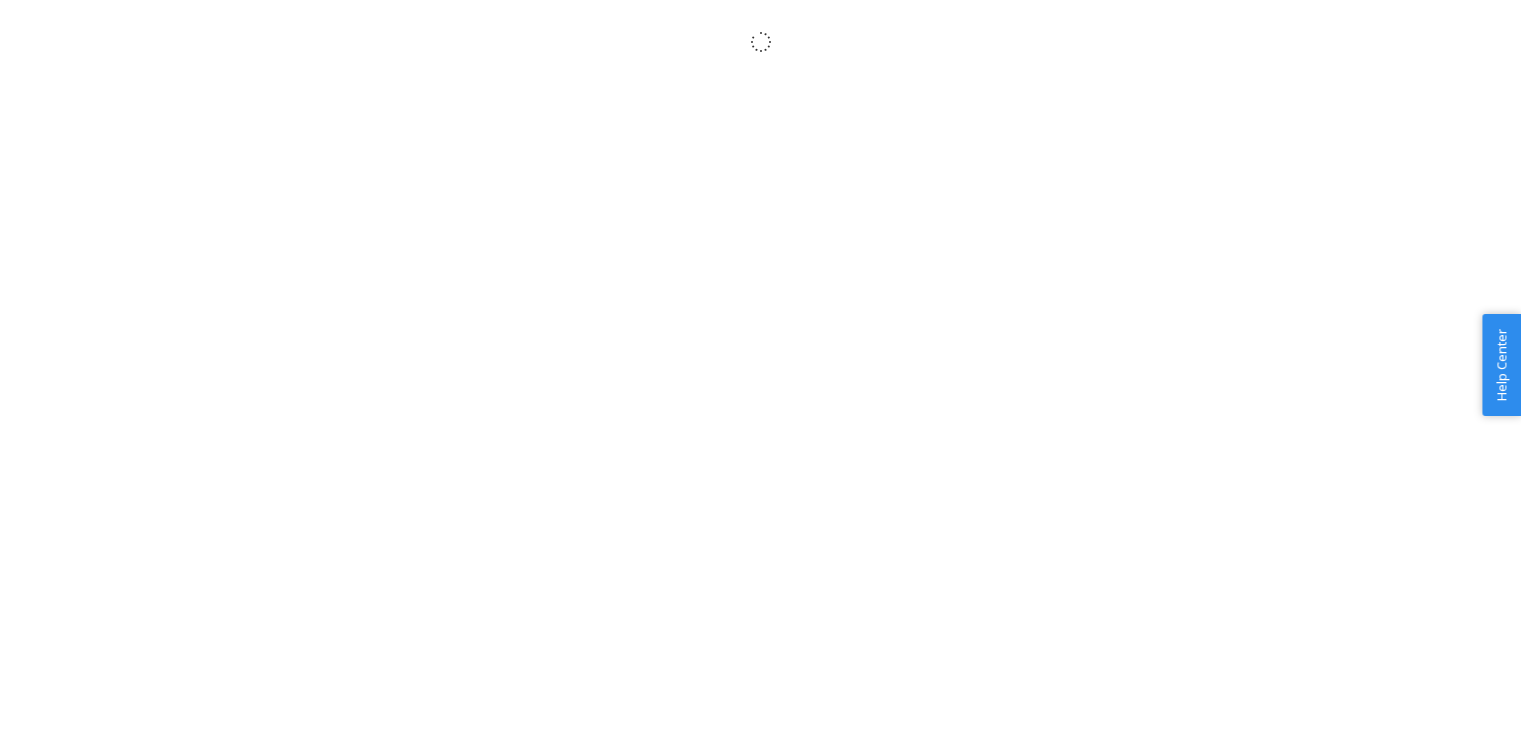 scroll, scrollTop: 0, scrollLeft: 0, axis: both 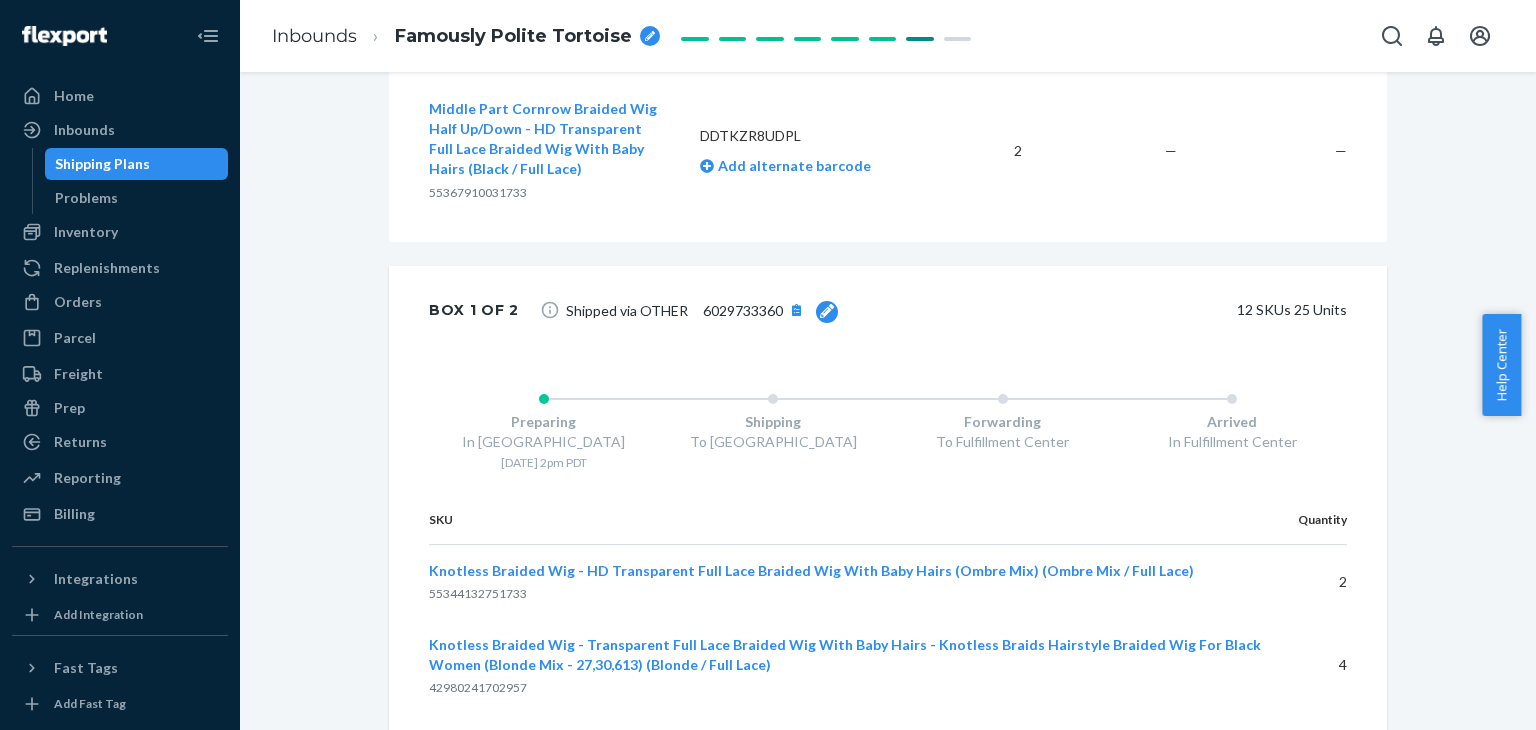 click on "6029733360" at bounding box center [743, 310] 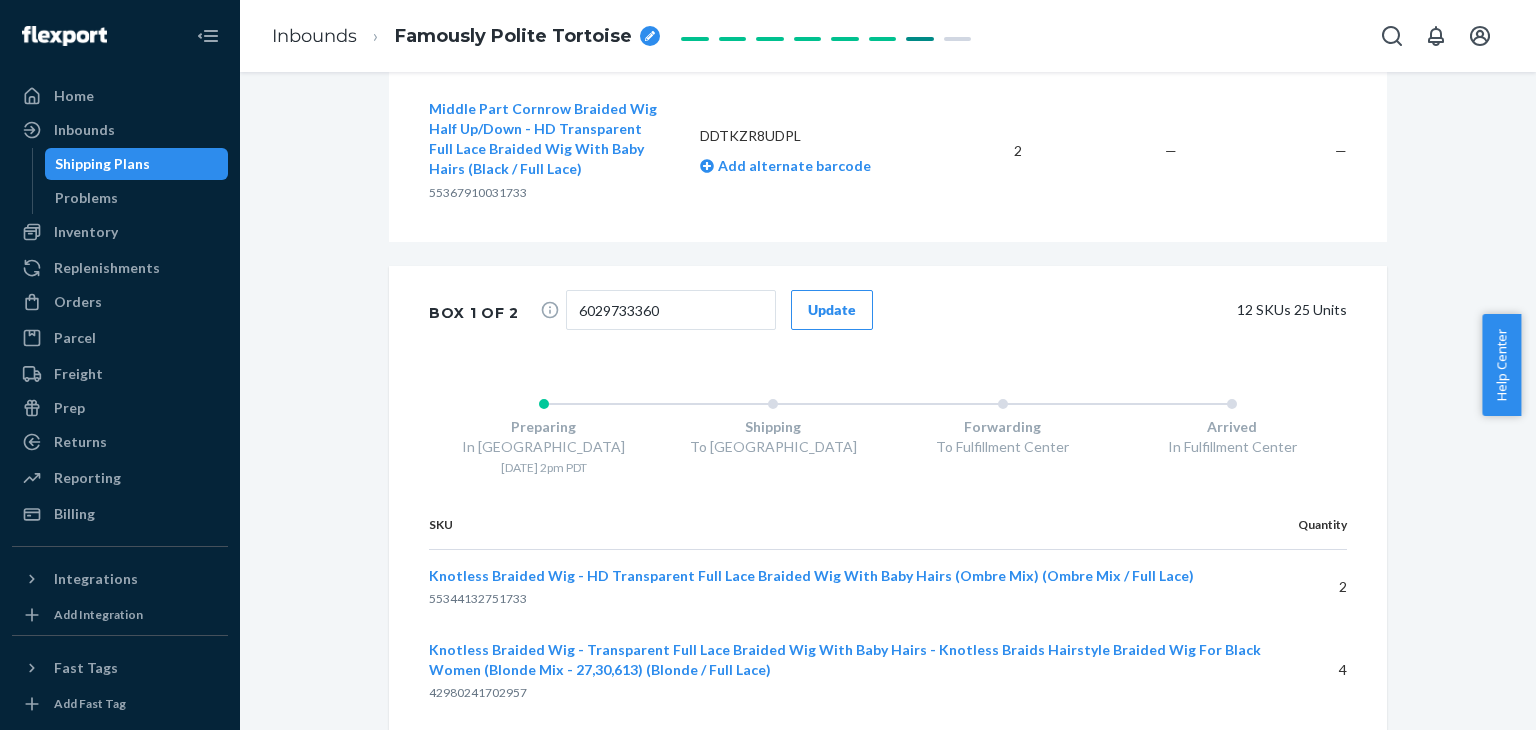 click on "Update" at bounding box center [832, 310] 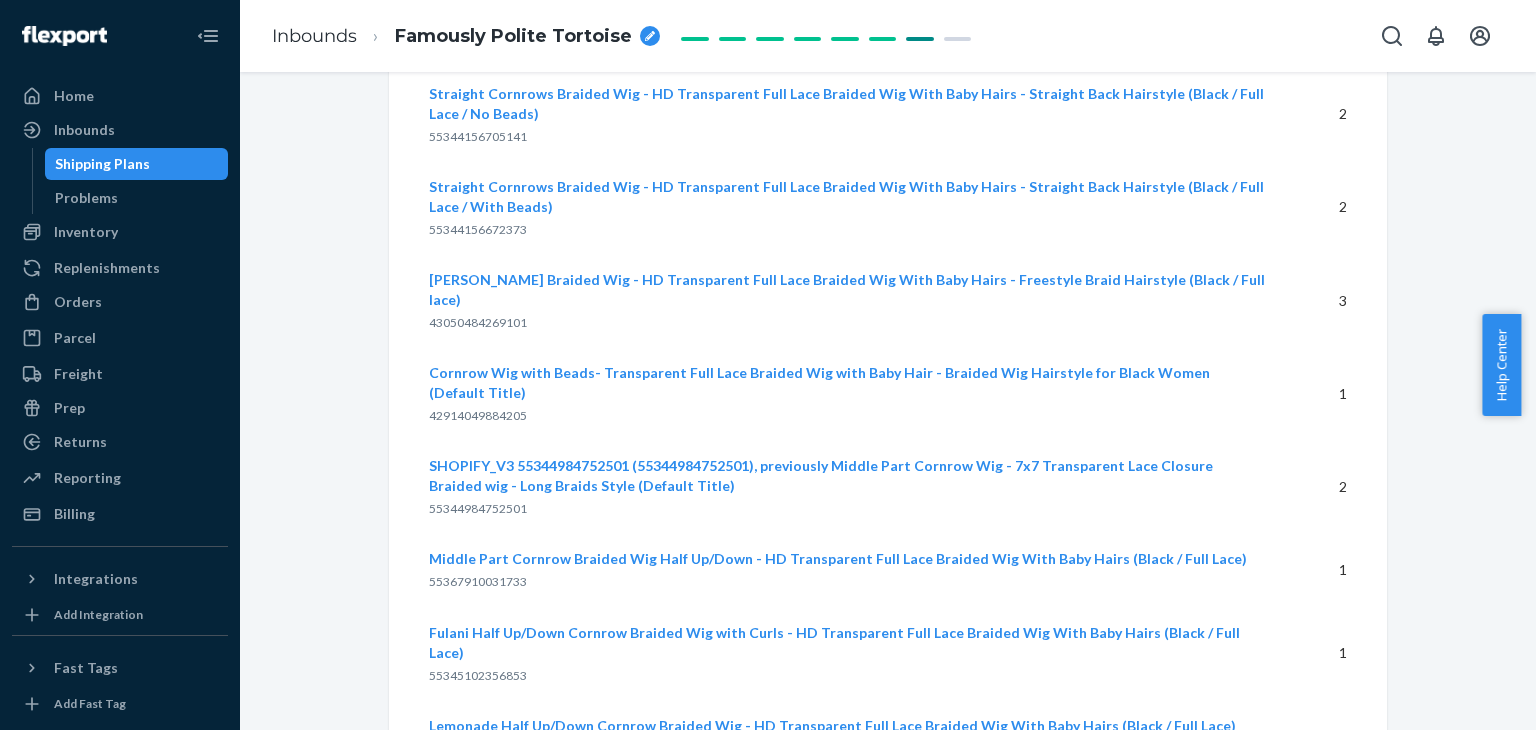 scroll, scrollTop: 4516, scrollLeft: 0, axis: vertical 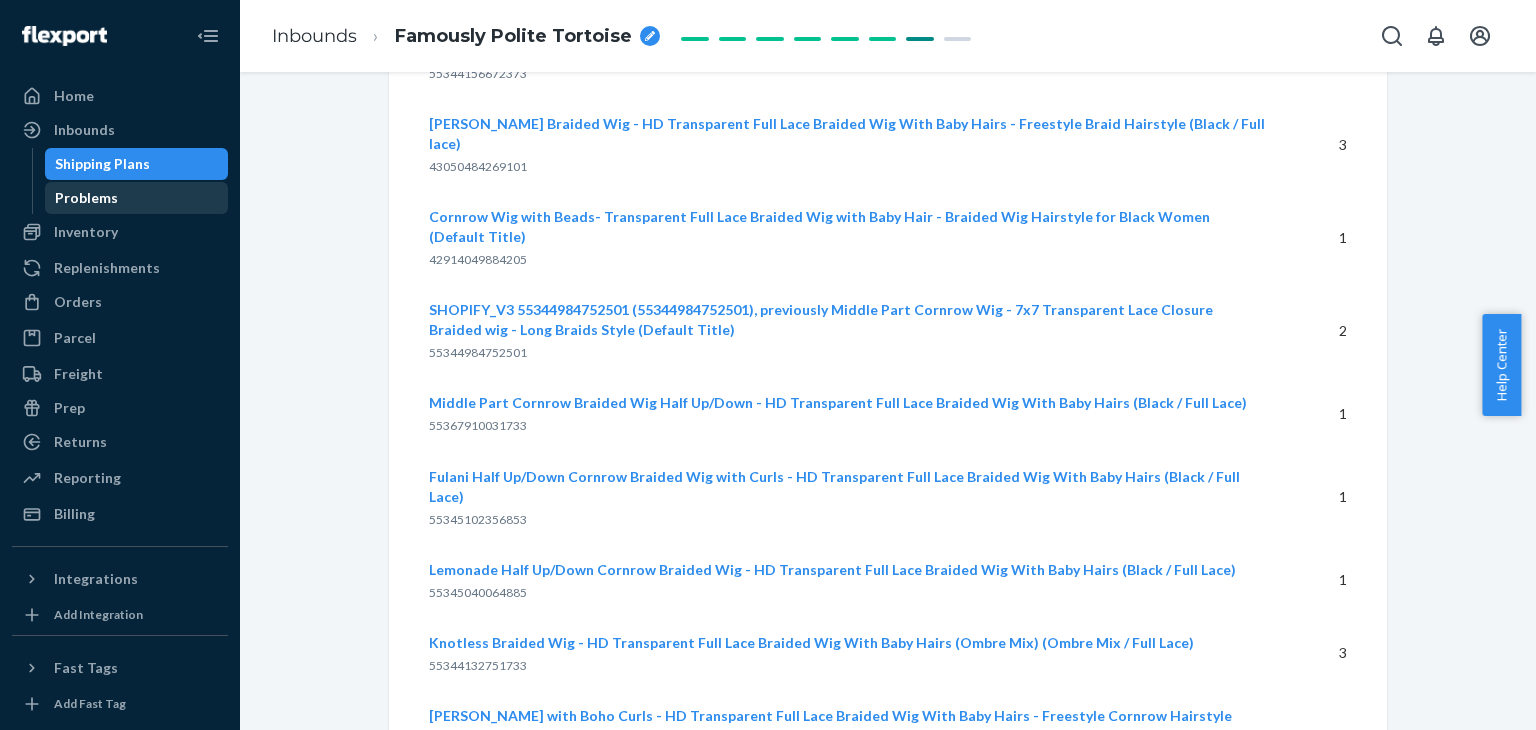 click on "Problems" at bounding box center (86, 198) 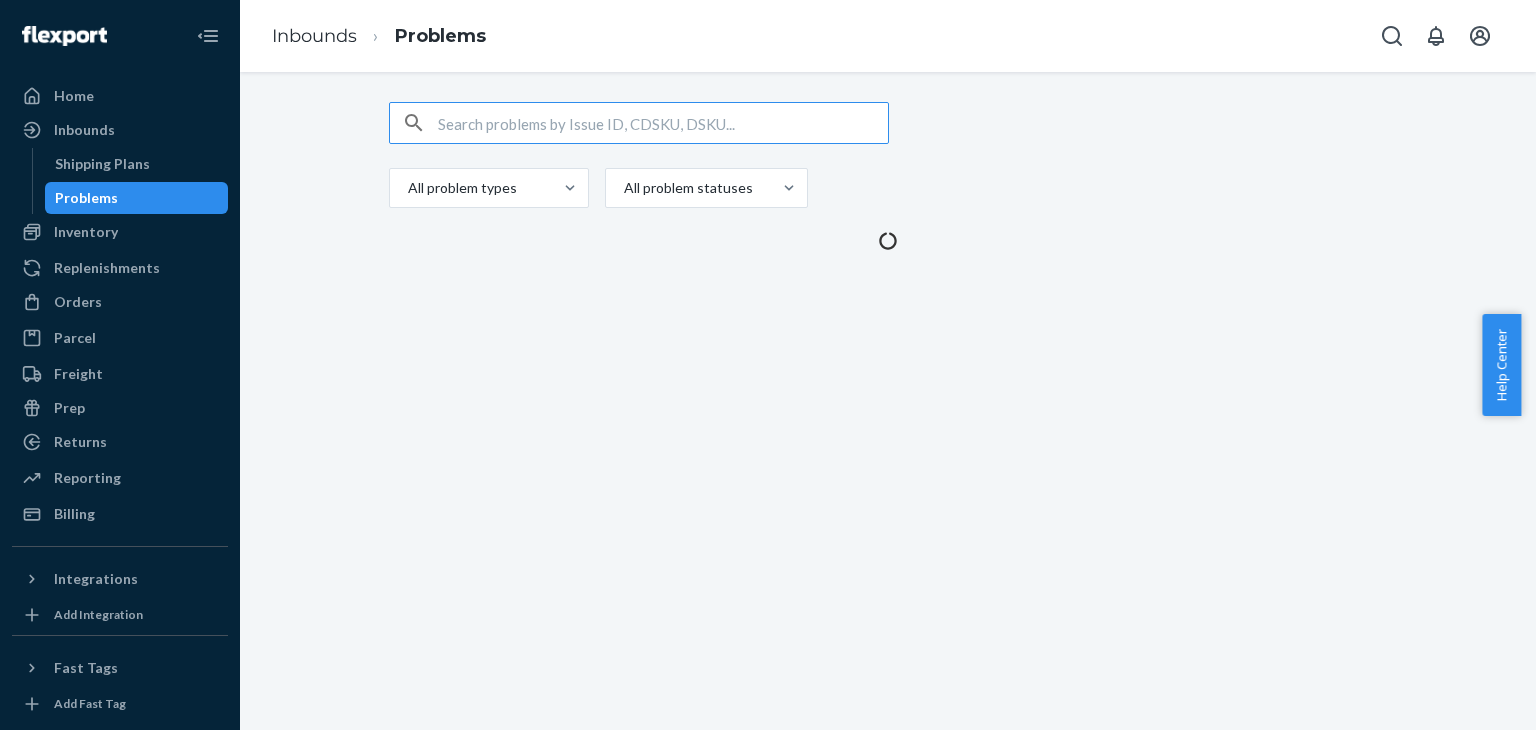 scroll, scrollTop: 0, scrollLeft: 0, axis: both 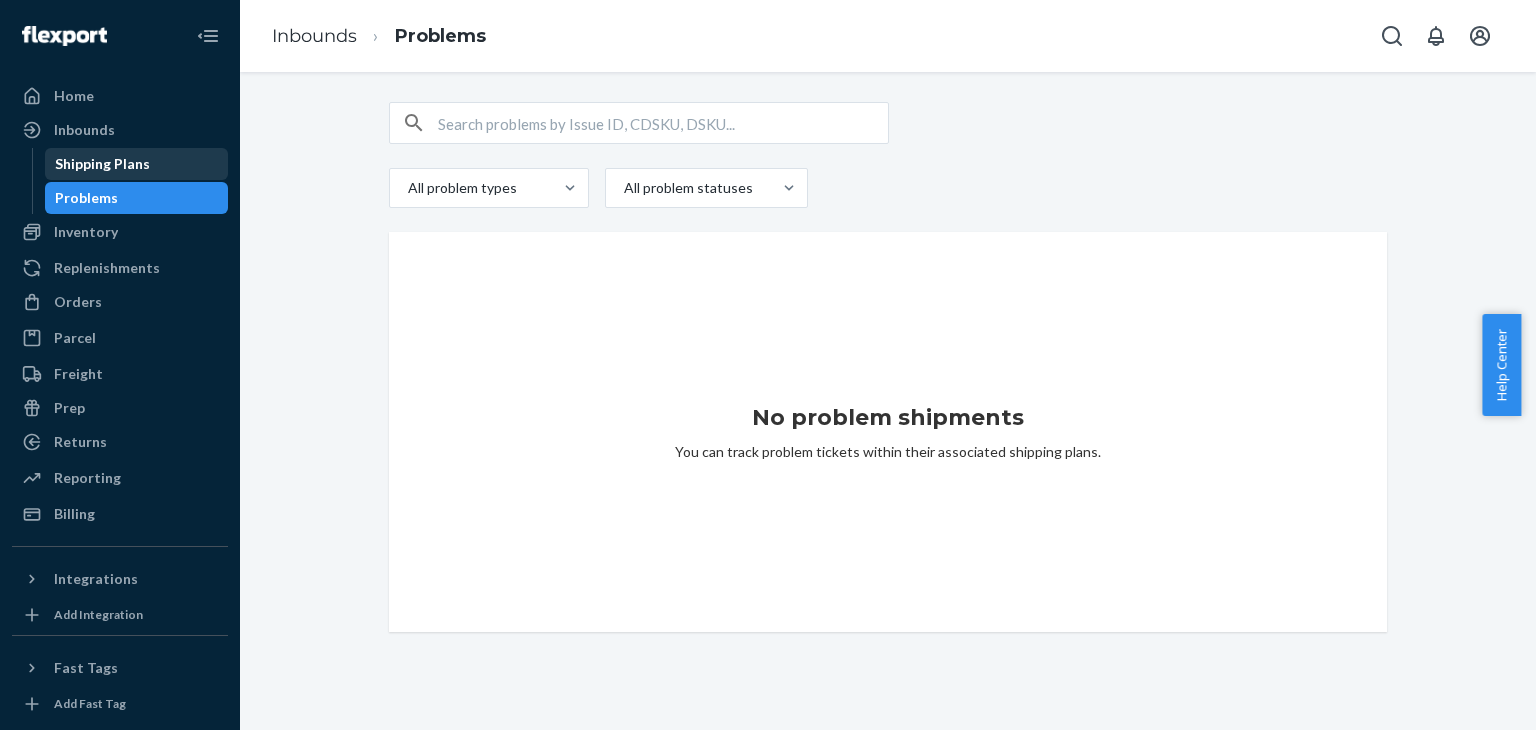 click on "Shipping Plans" at bounding box center (102, 164) 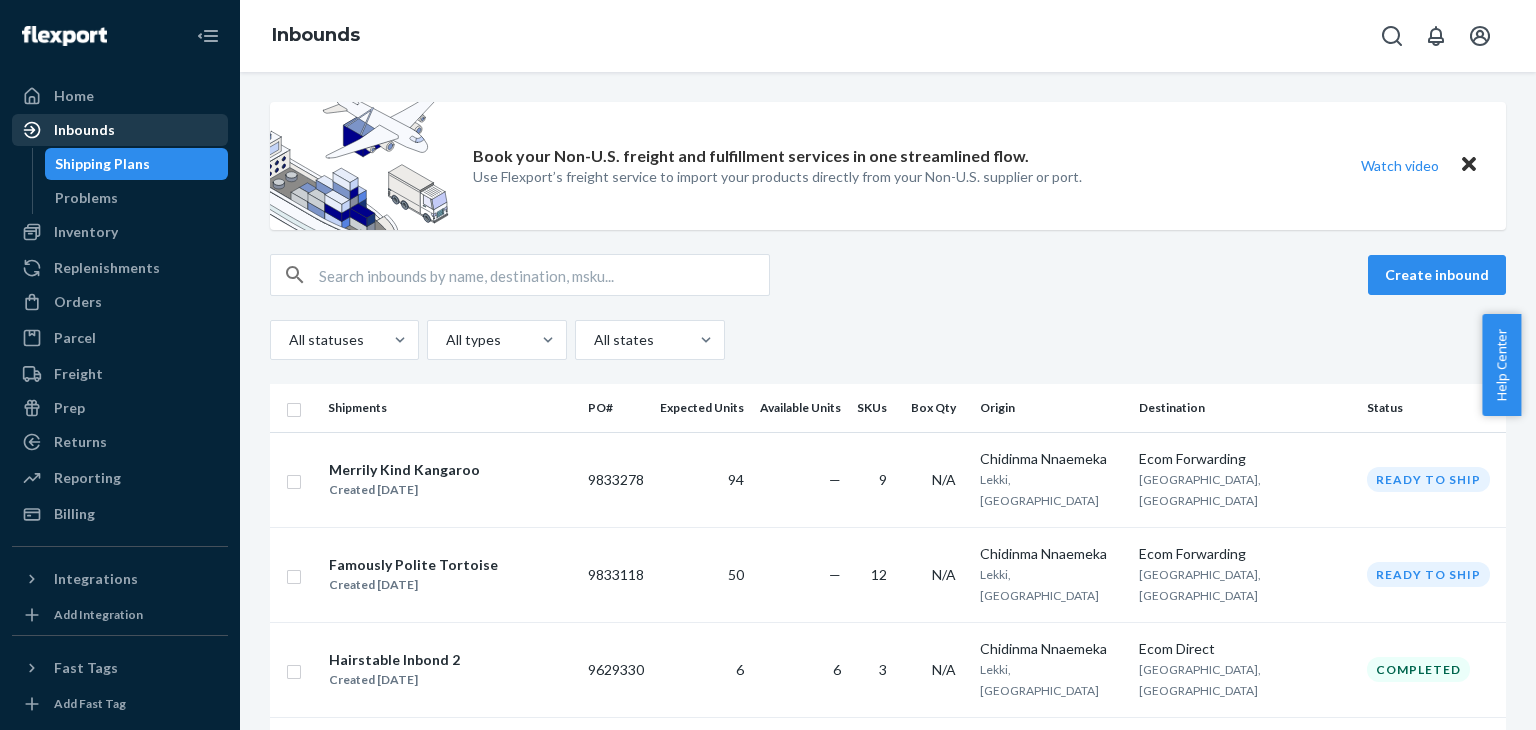 click on "Inbounds" at bounding box center (120, 130) 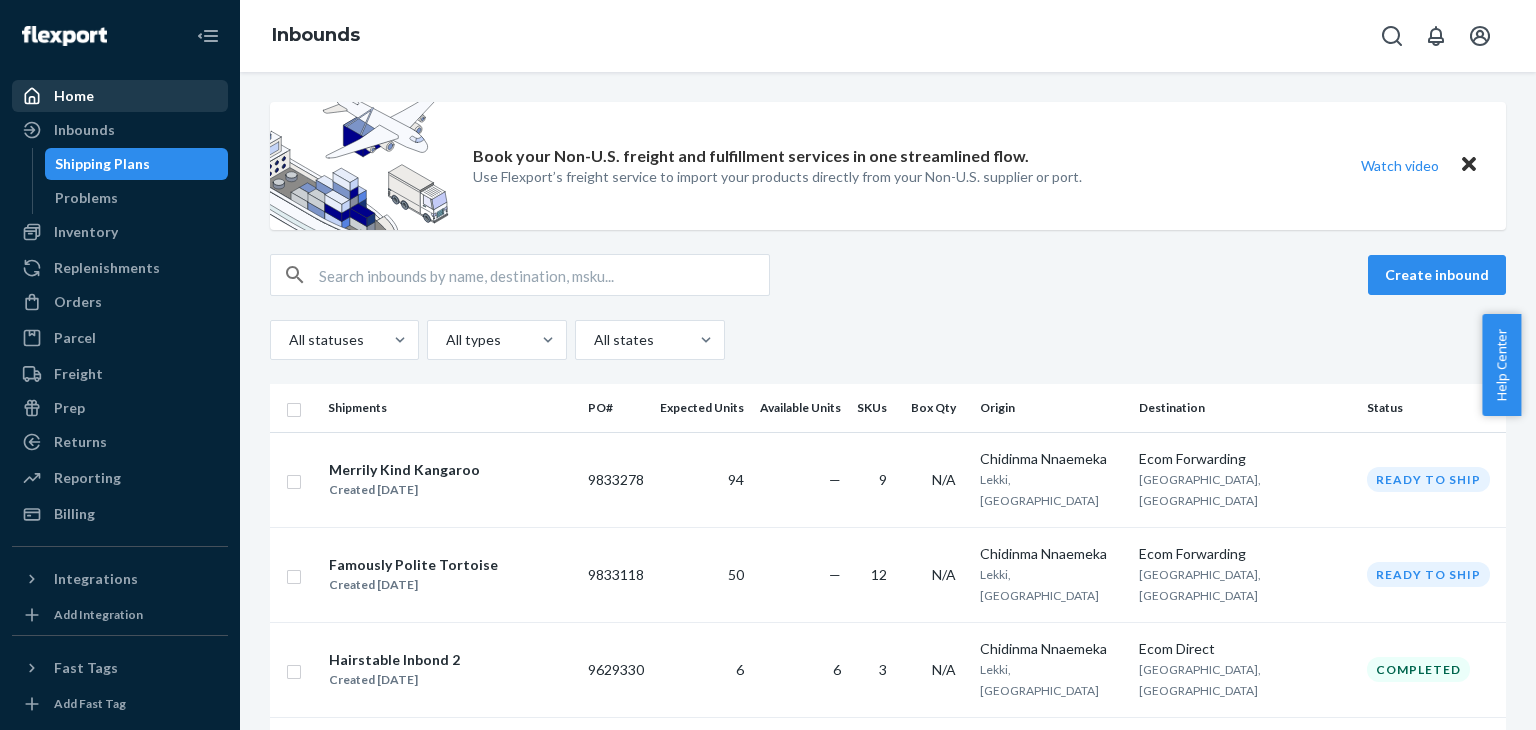 click on "Home" at bounding box center [120, 96] 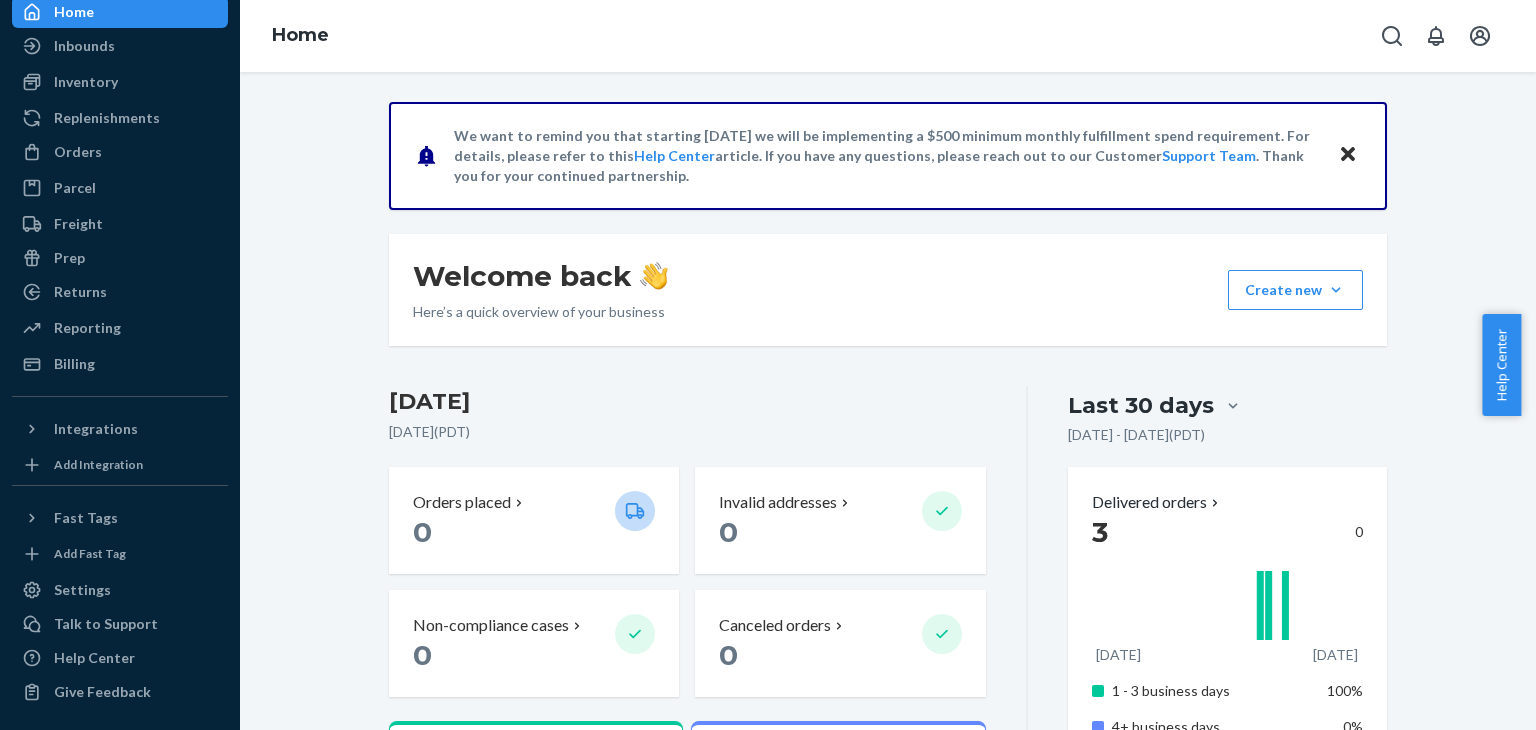 scroll, scrollTop: 0, scrollLeft: 0, axis: both 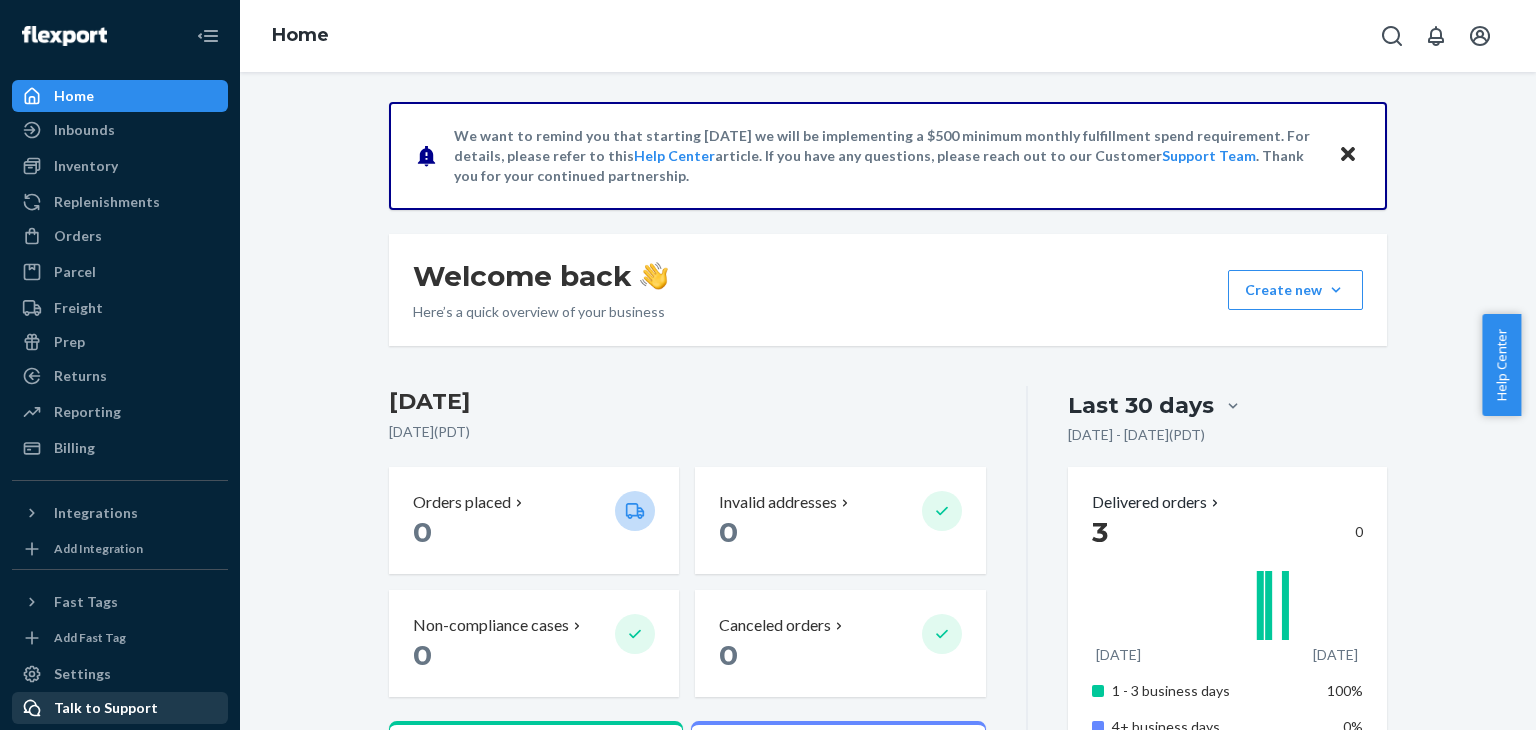 click on "Talk to Support" at bounding box center [106, 708] 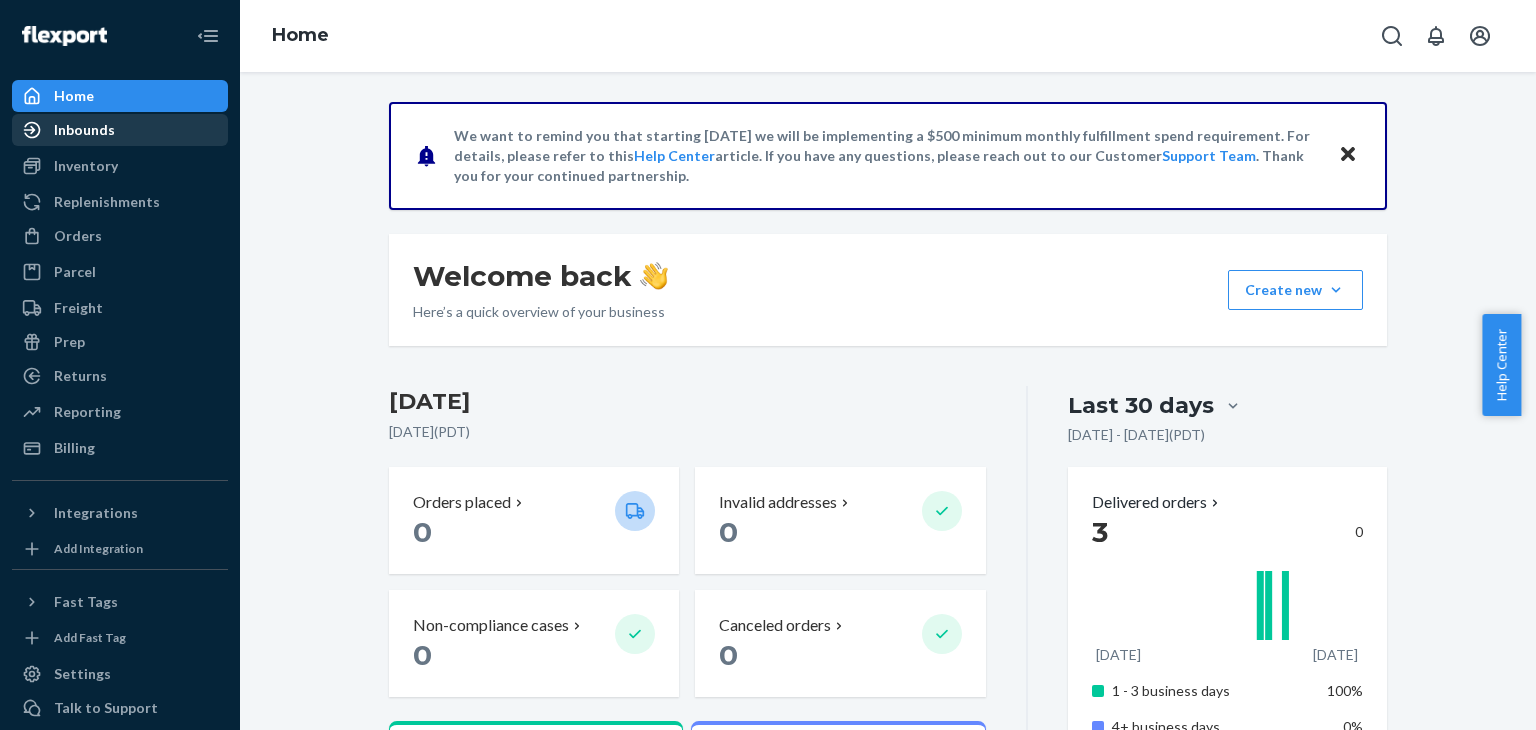 click on "Inbounds" at bounding box center [84, 130] 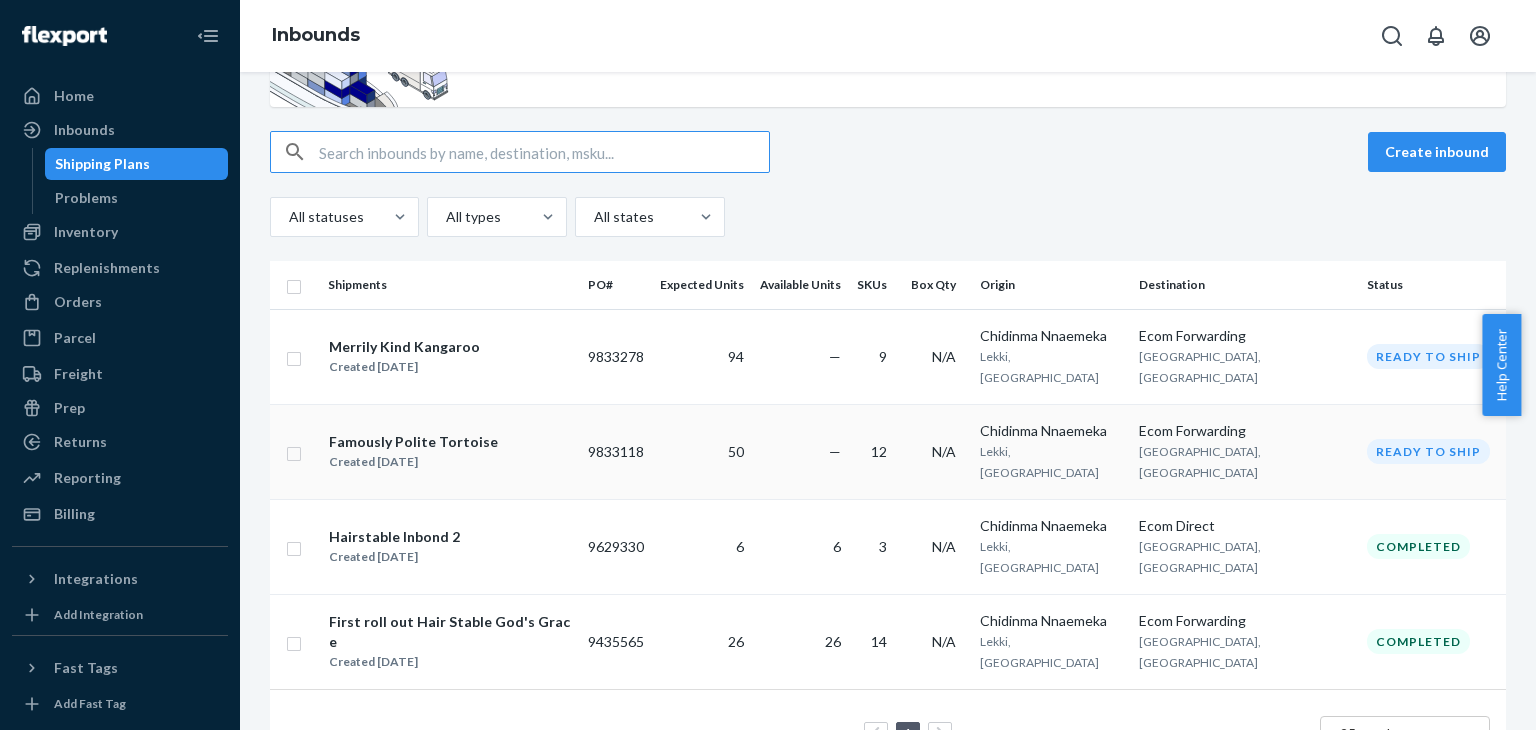 scroll, scrollTop: 0, scrollLeft: 0, axis: both 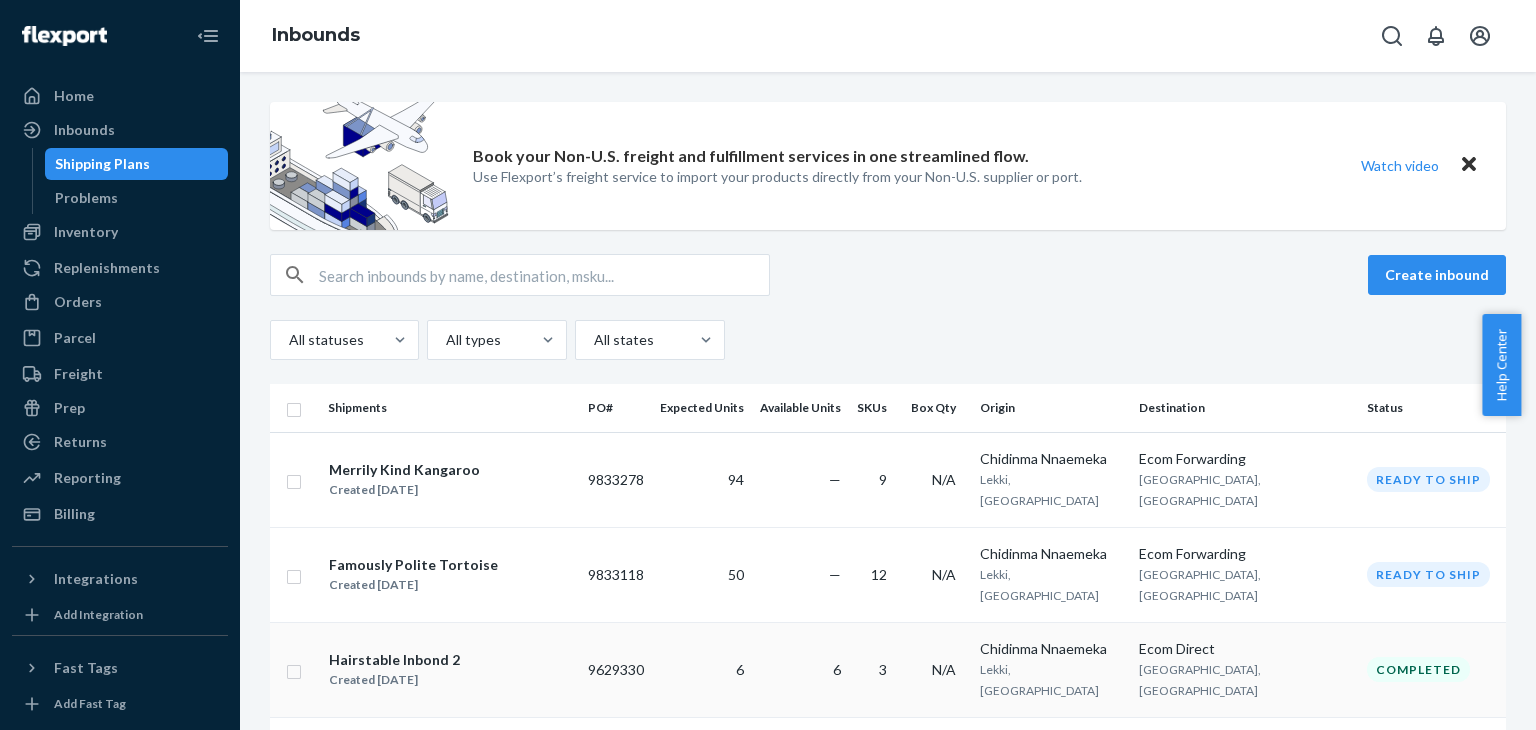 click on "Hairstable Inbond 2 Created Mar 3, 2025" at bounding box center (394, 670) 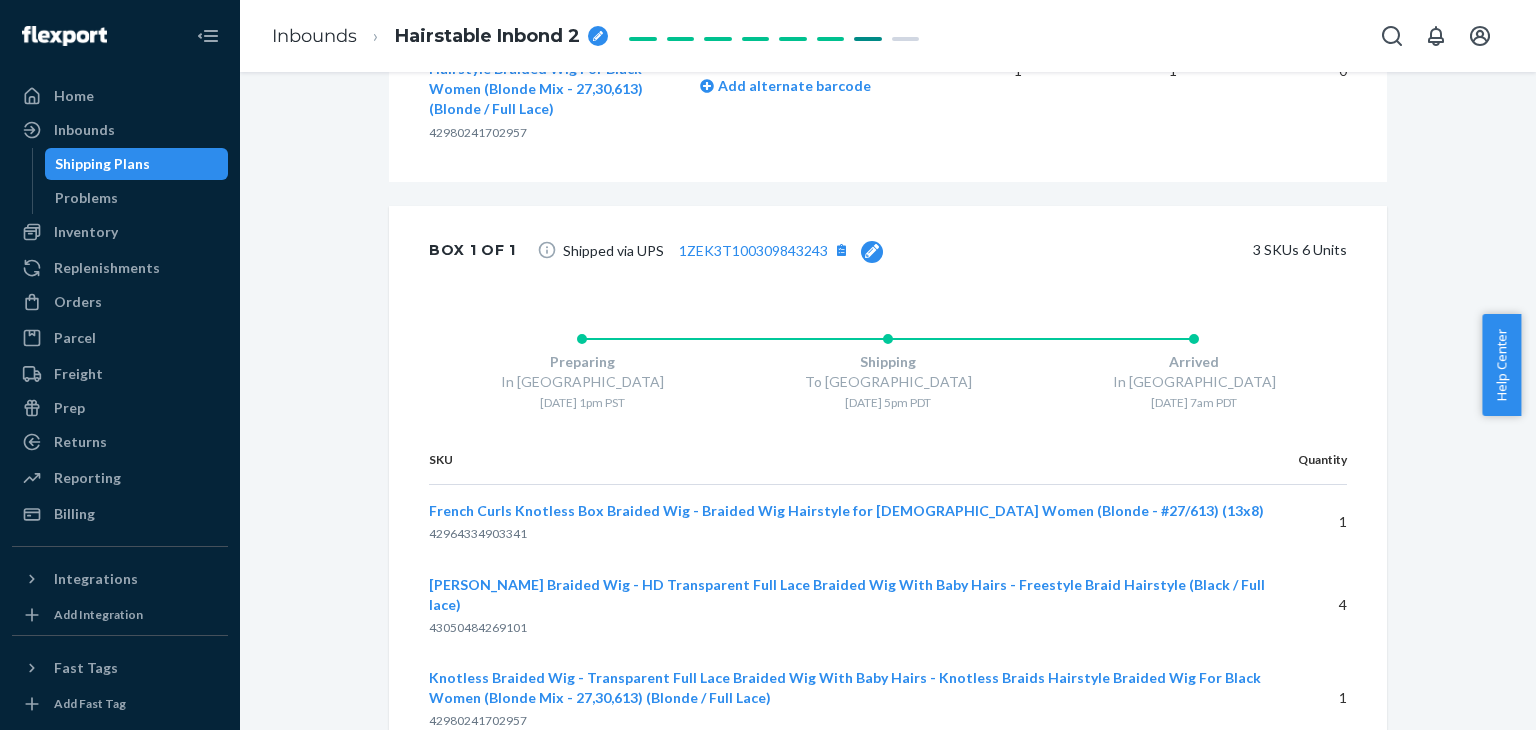 scroll, scrollTop: 931, scrollLeft: 0, axis: vertical 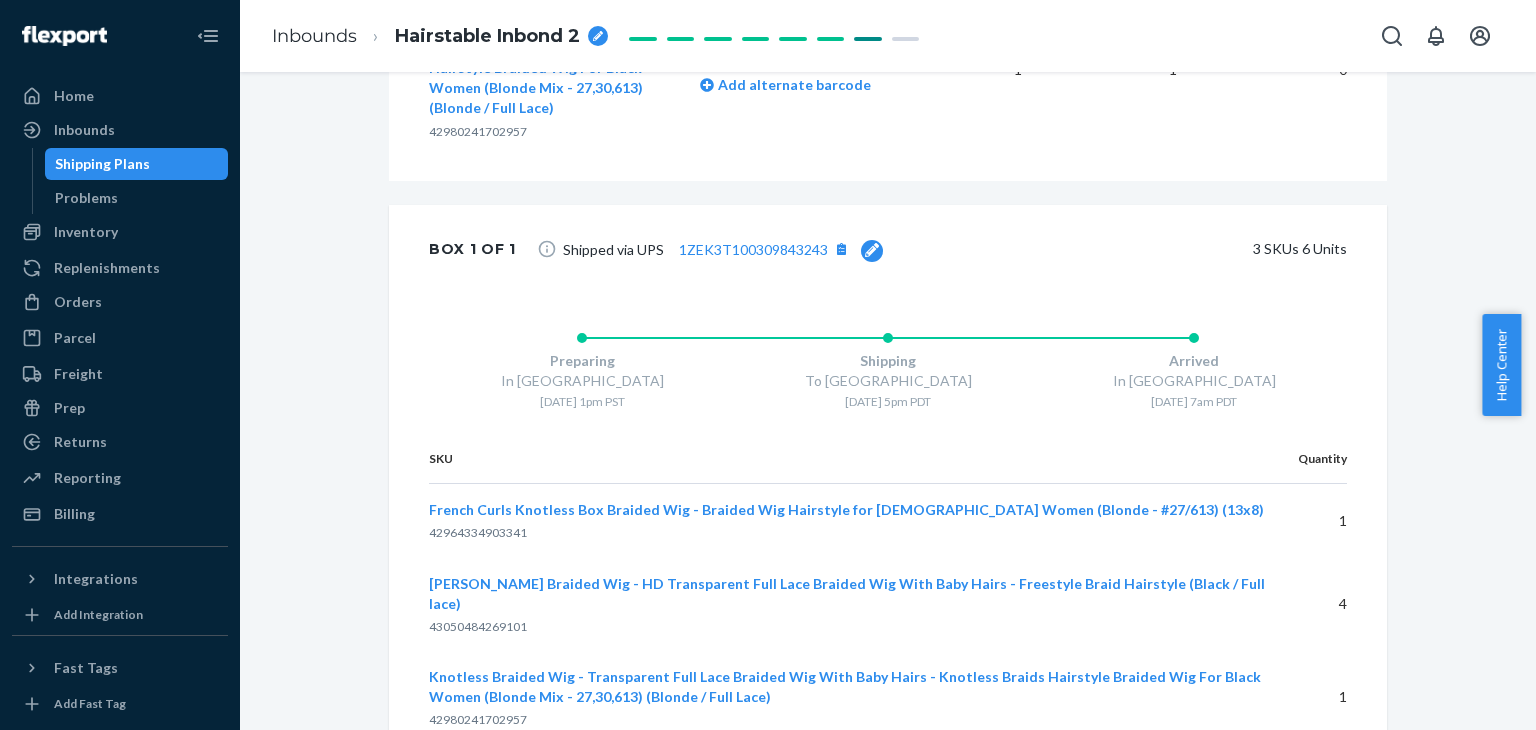 click on "Shipping Plans" at bounding box center [137, 164] 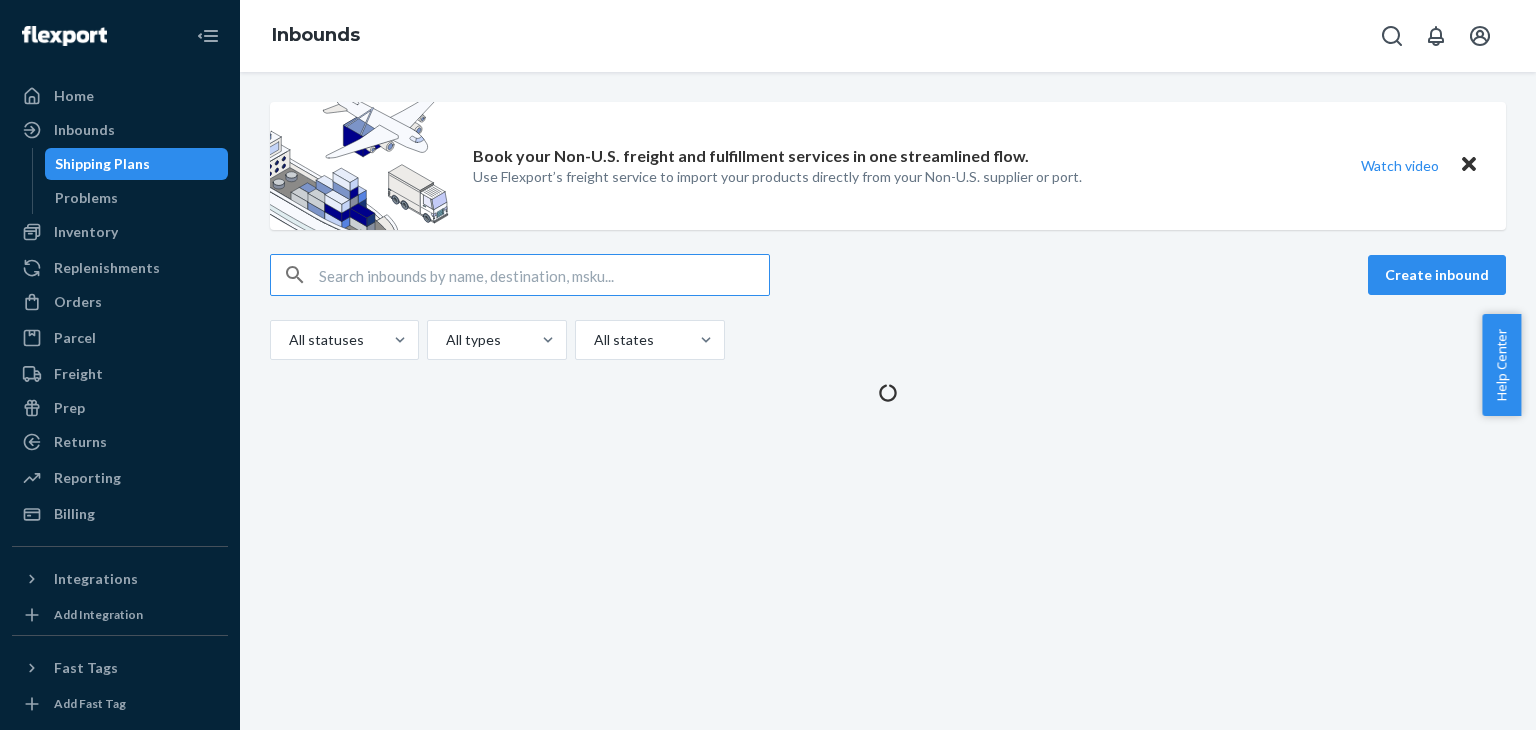 scroll, scrollTop: 0, scrollLeft: 0, axis: both 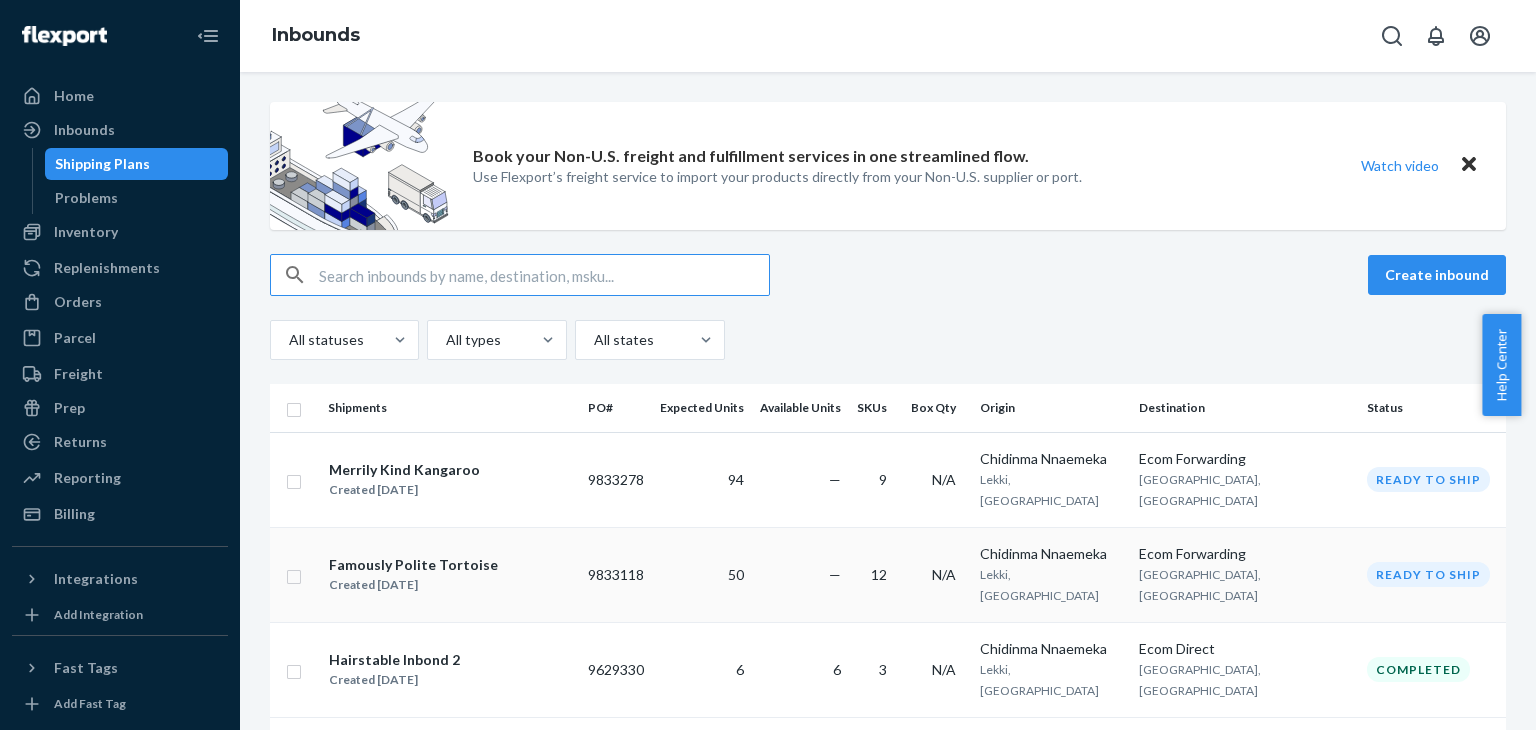 click on "—" at bounding box center (800, 574) 